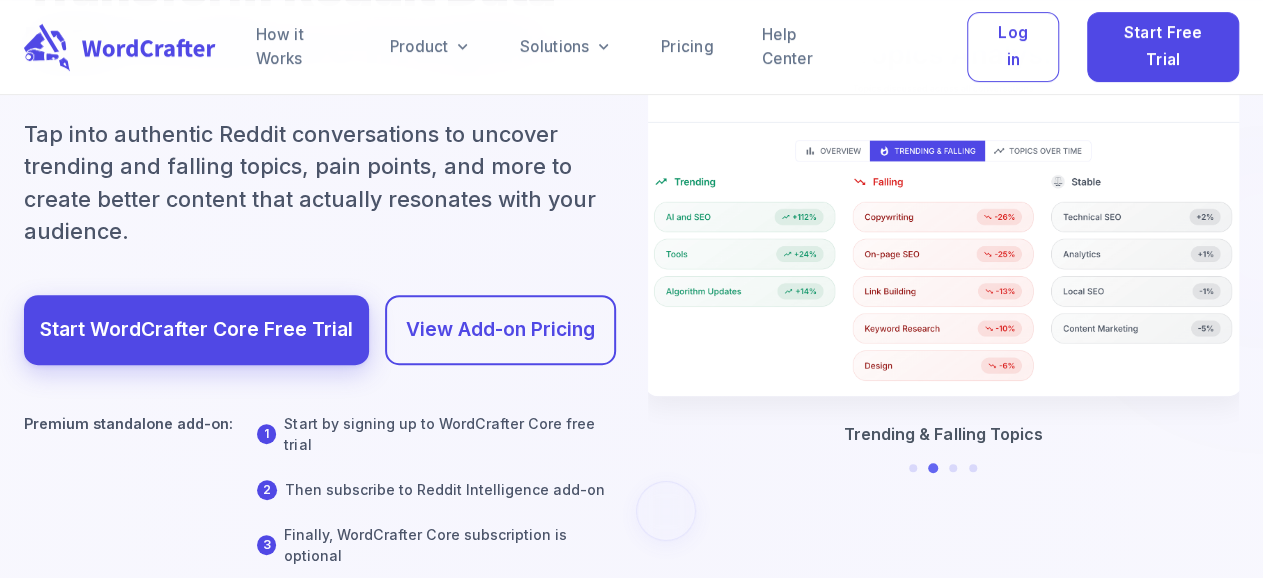 scroll, scrollTop: 312, scrollLeft: 0, axis: vertical 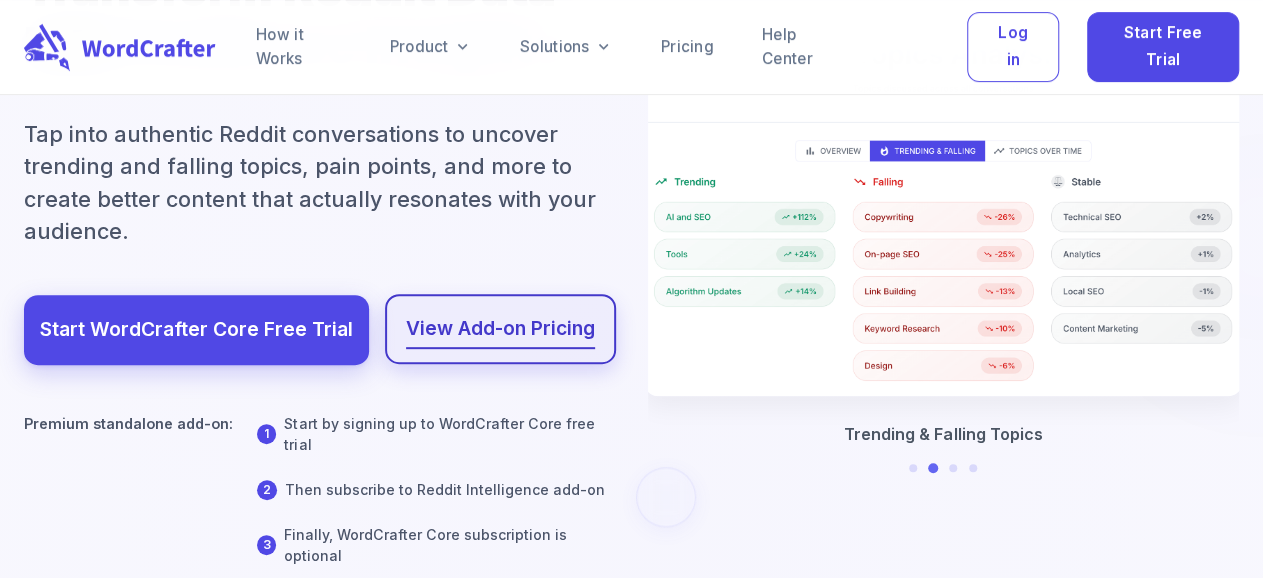 click on "View Add-on Pricing" at bounding box center [500, 329] 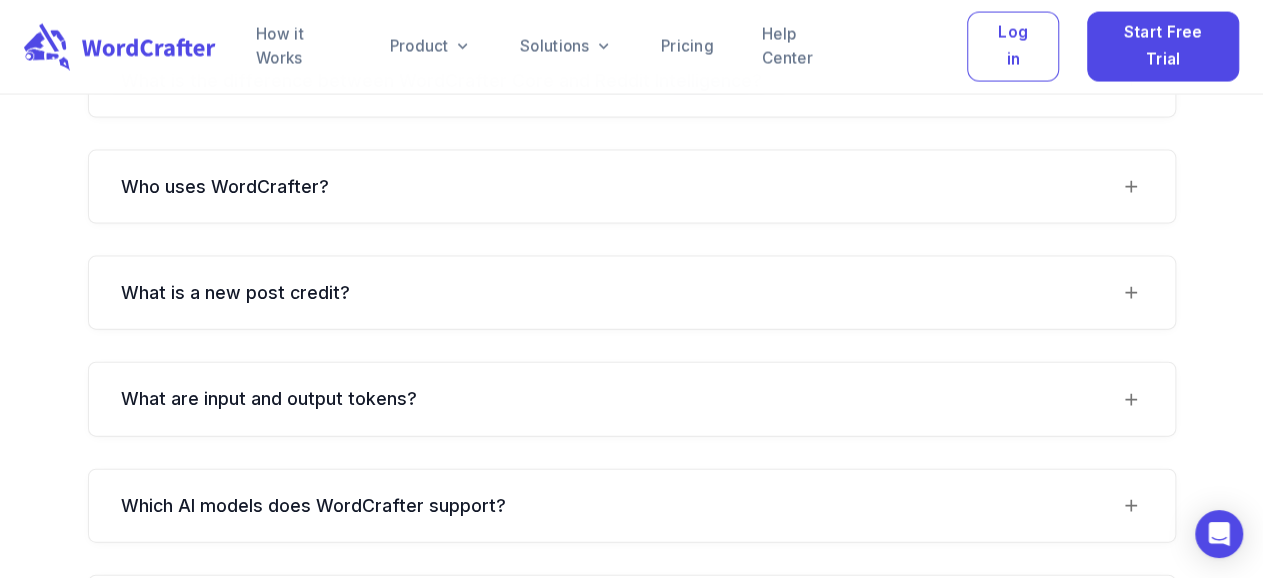 scroll, scrollTop: 2496, scrollLeft: 0, axis: vertical 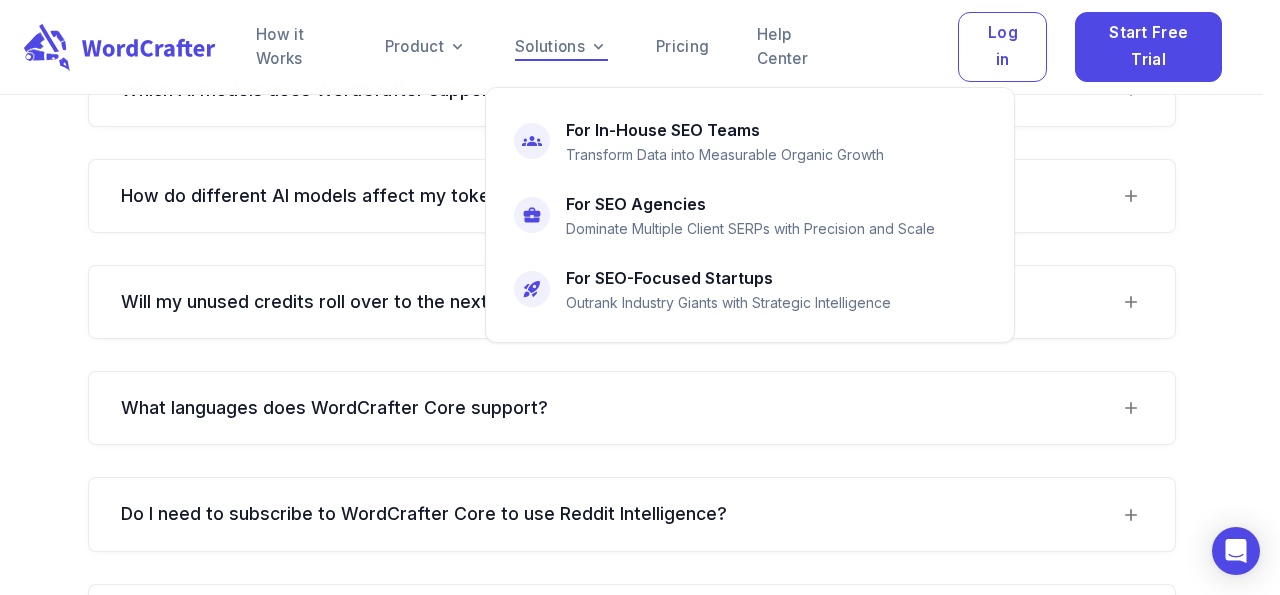 click 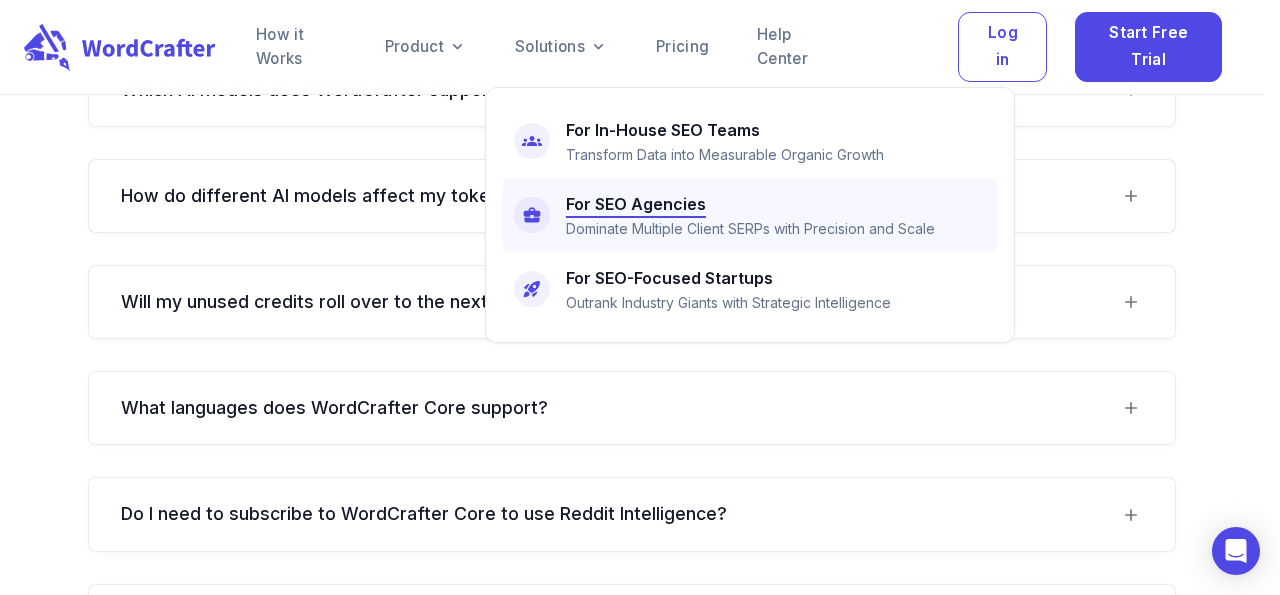 click on "For SEO Agencies" at bounding box center [636, 204] 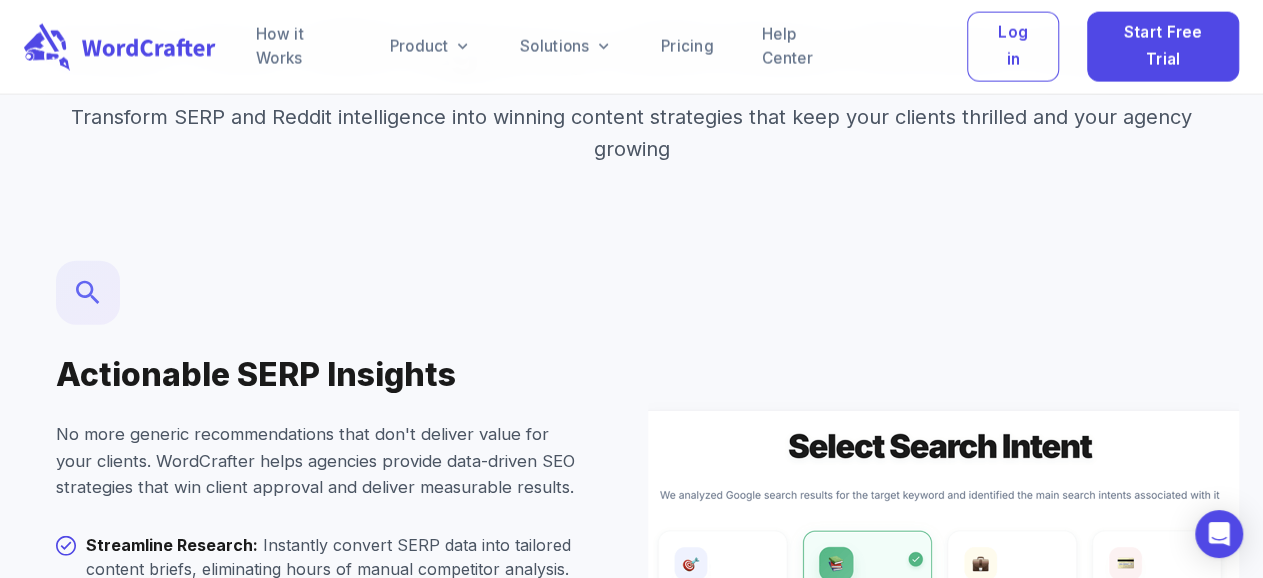 scroll, scrollTop: 2600, scrollLeft: 0, axis: vertical 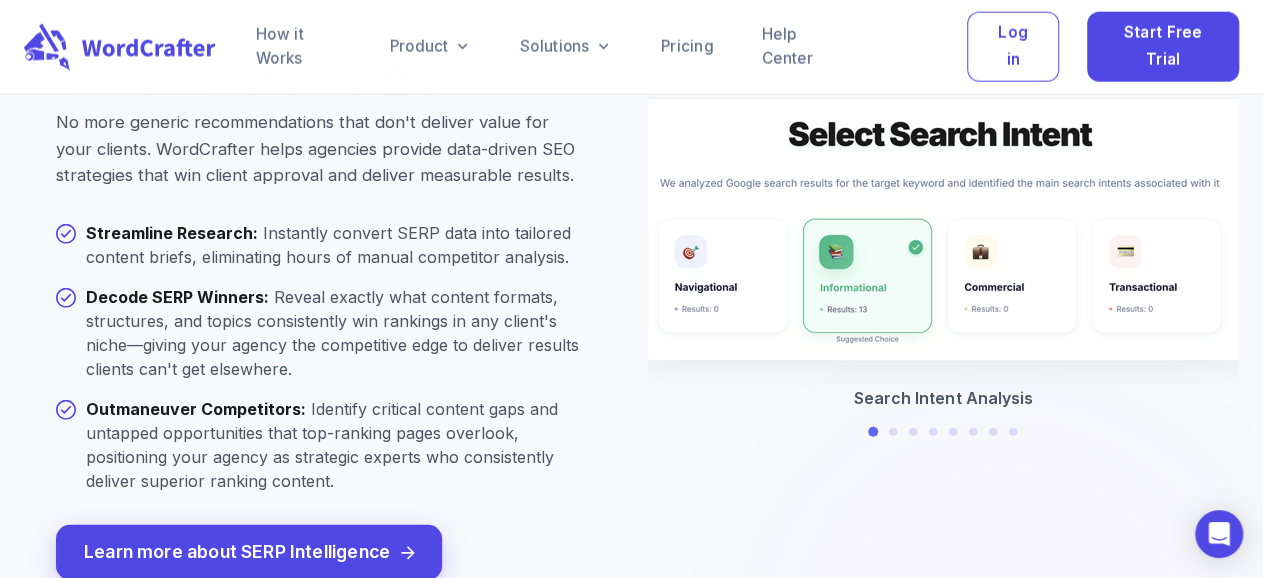 click on "How it Works Product Solutions Pricing Help Center Log in Start Free Trial" at bounding box center [731, 47] 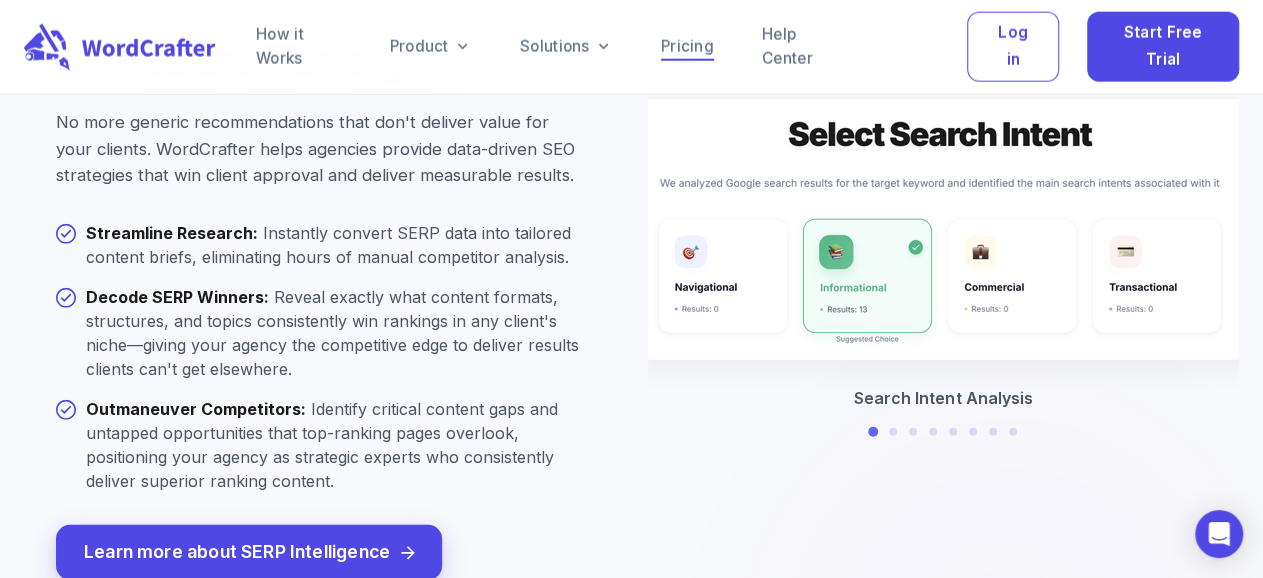 click on "Pricing" at bounding box center (687, 47) 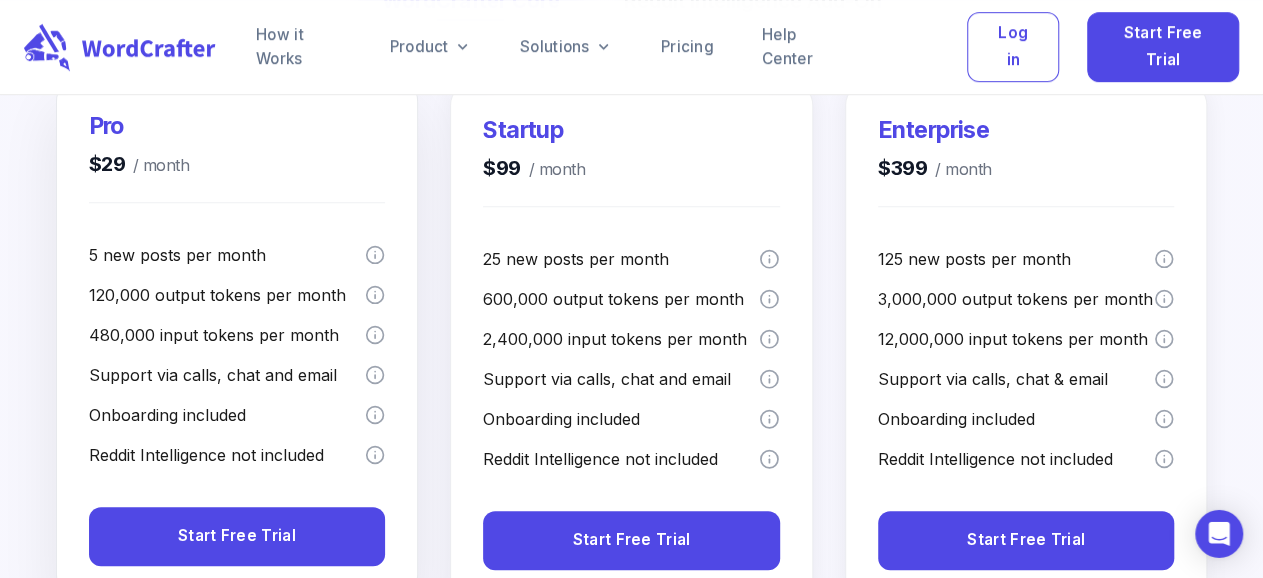 scroll, scrollTop: 520, scrollLeft: 0, axis: vertical 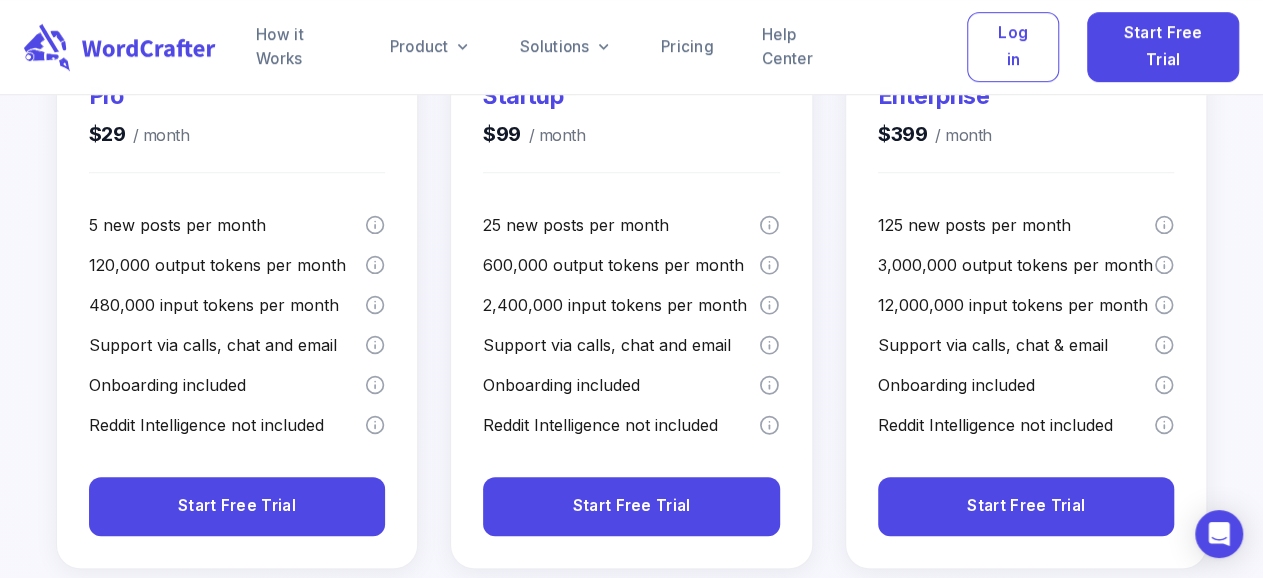 click at bounding box center [632, 316] 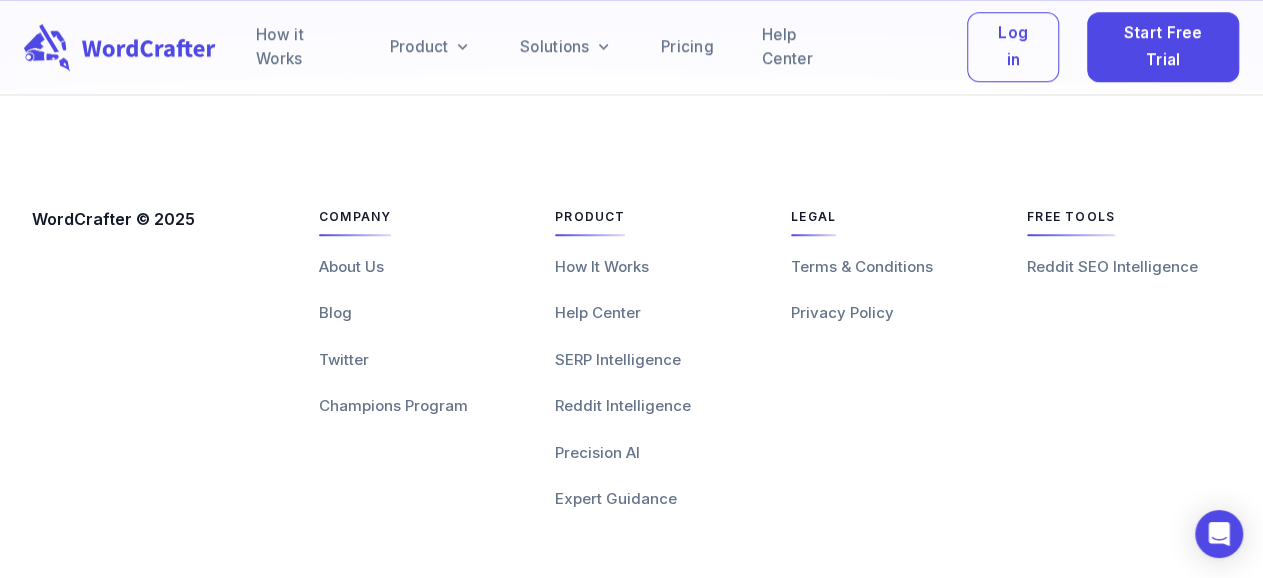 scroll, scrollTop: 4607, scrollLeft: 0, axis: vertical 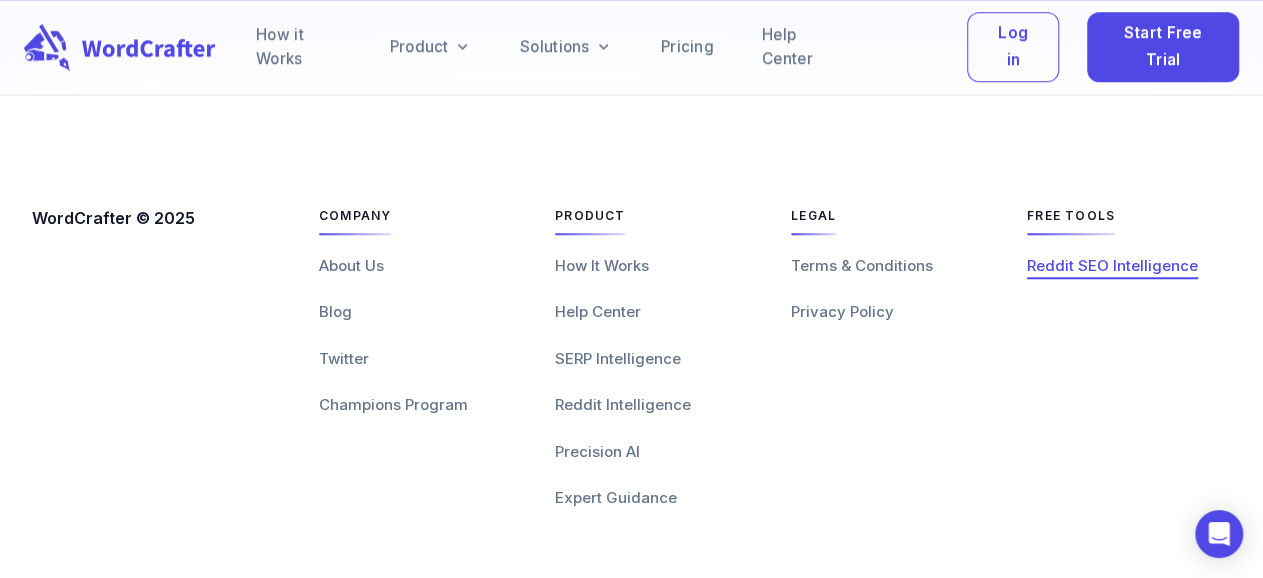 click on "Reddit SEO Intelligence" at bounding box center [1112, 265] 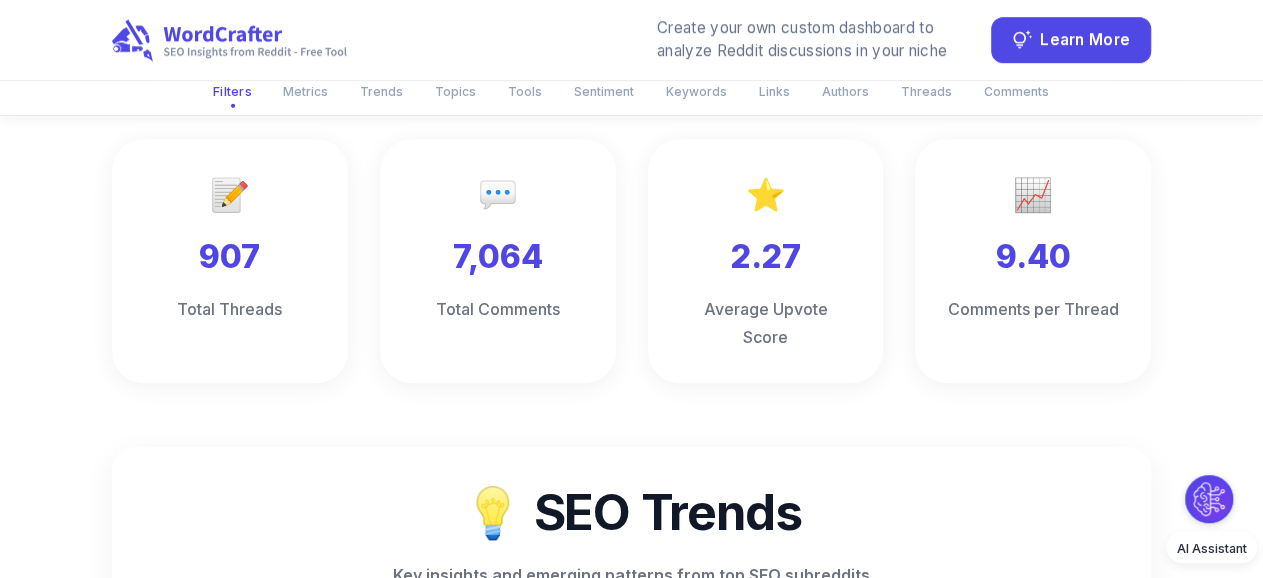 scroll, scrollTop: 208, scrollLeft: 0, axis: vertical 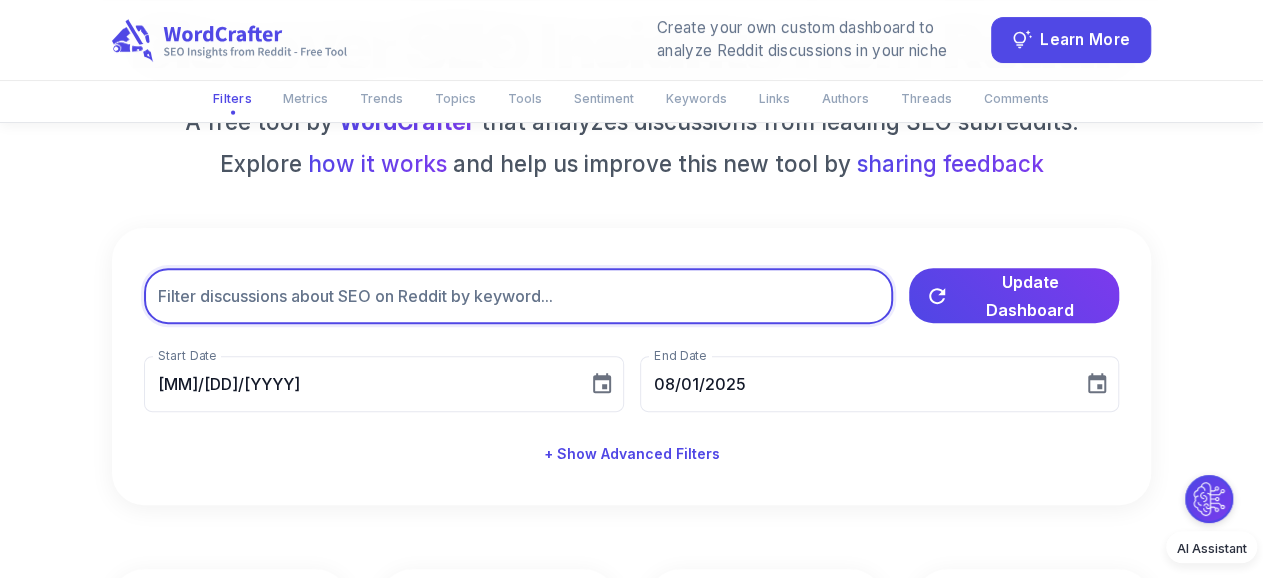 click at bounding box center [518, 296] 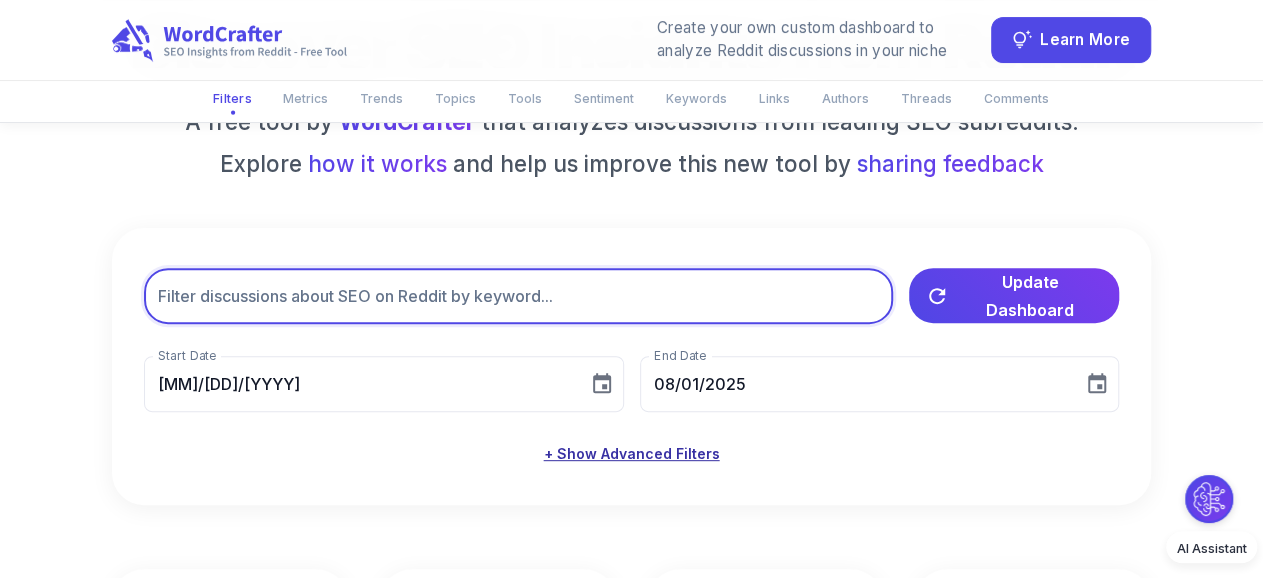 click on "+ Show Advanced Filters" at bounding box center [632, 454] 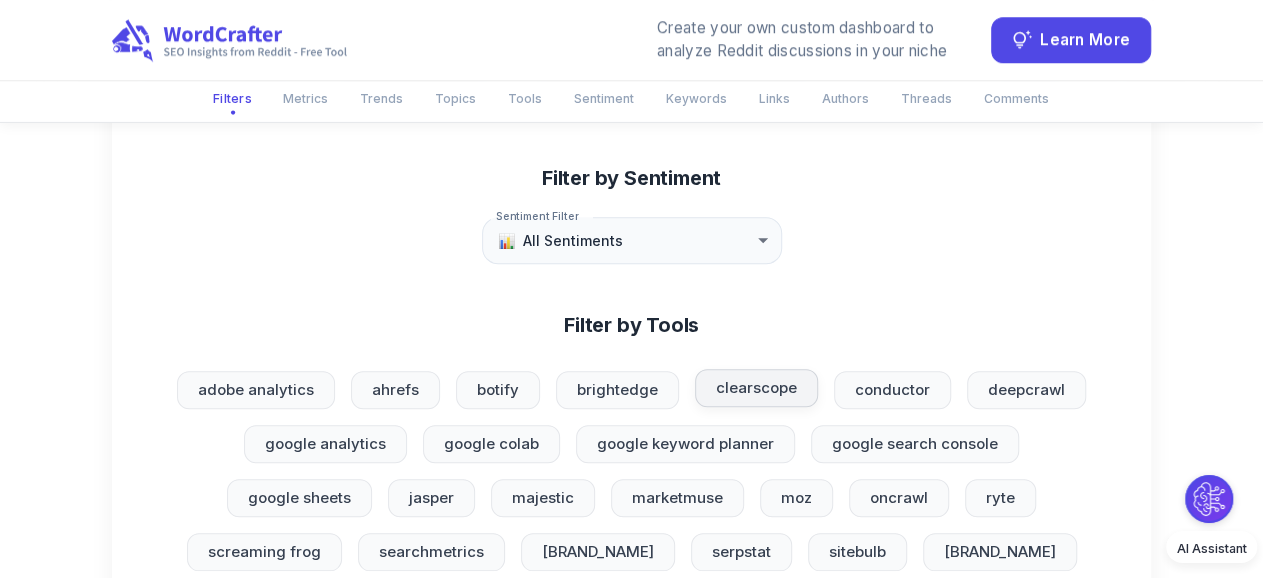 scroll, scrollTop: 832, scrollLeft: 0, axis: vertical 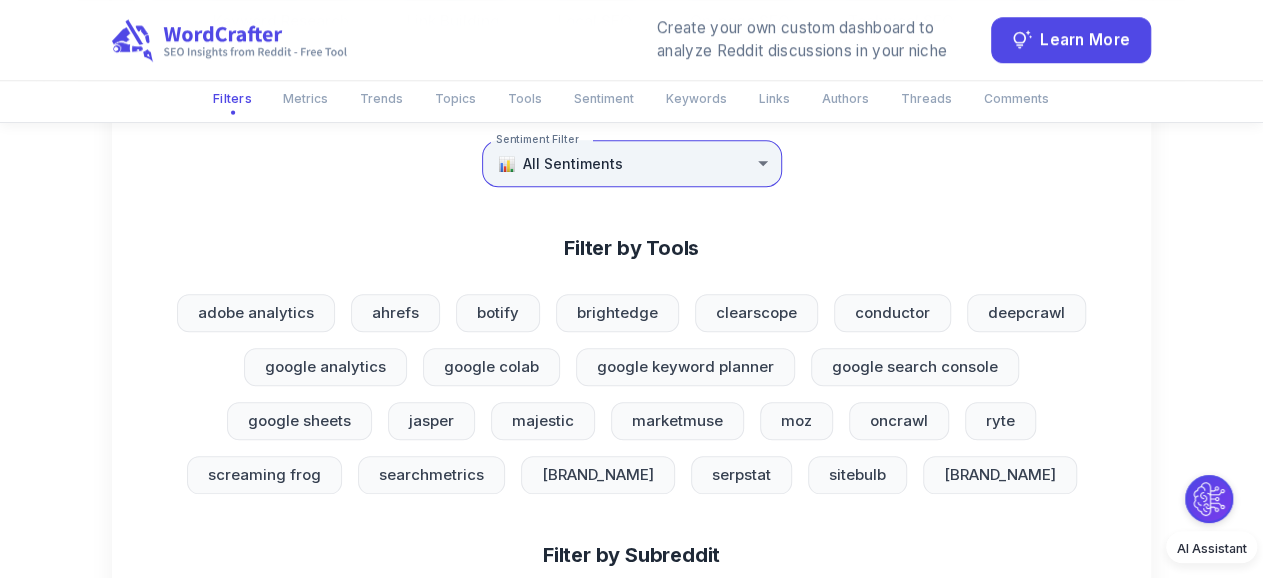 click on "🎉 We're excited to launch Reddit Intelligence! Transform Reddit data into actionable insights.    Learn more Create your own custom dashboard to analyze Reddit discussions in your niche Learn More ‹ › Filters Metrics Trends Topics Tools Sentiment Keywords Links Authors Threads Comments Discover SEO Insights from Reddit A free tool by   WordCrafter   that analyzes discussions from leading SEO subreddits.   Explore    how it works    and help us improve this new tool by   sharing feedback ​ Update Dashboard Start Date 07/02/2025 Start Date End Date 08/01/2025 End Date - Hide Advanced Filters Filter by Categories AI and SEO Algorithm Updates Analytics Content Marketing Copywriting Design Keyword Research Link Building Local SEO On-page SEO Technical SEO Tools Filter by Sentiment Sentiment Filter 📊 All Sentiments *** Sentiment Filter Filter by Tools adobe analytics ahrefs botify brightedge clearscope conductor deepcrawl google analytics google colab google keyword planner google search console jasper" at bounding box center (631, 5565) 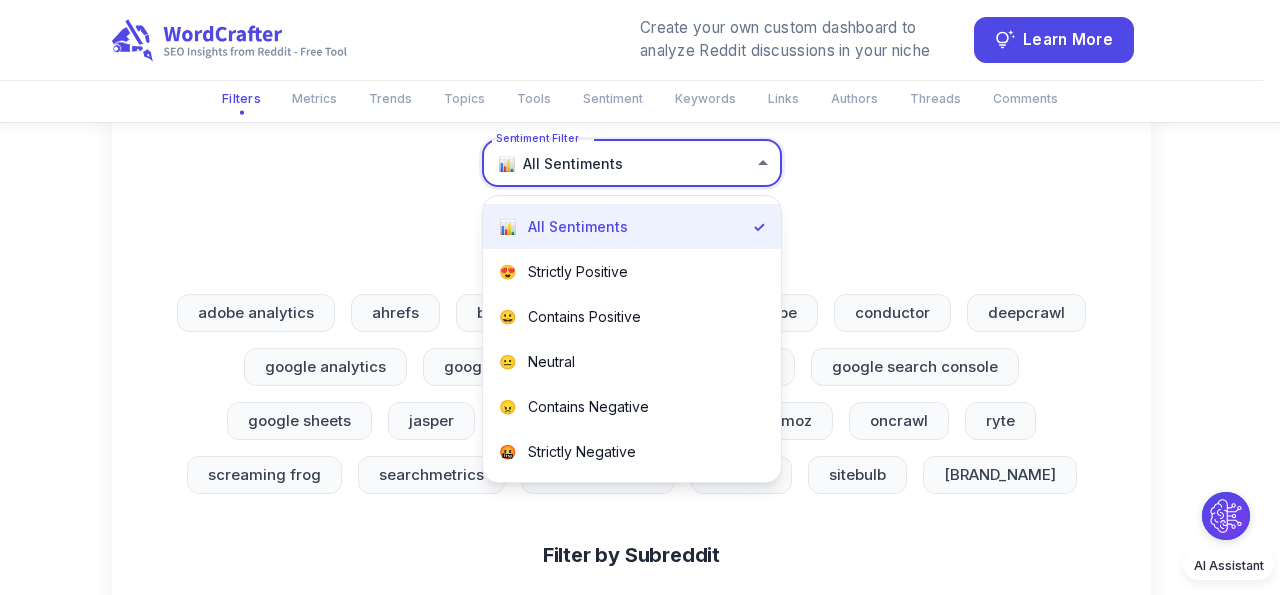 click at bounding box center (640, 297) 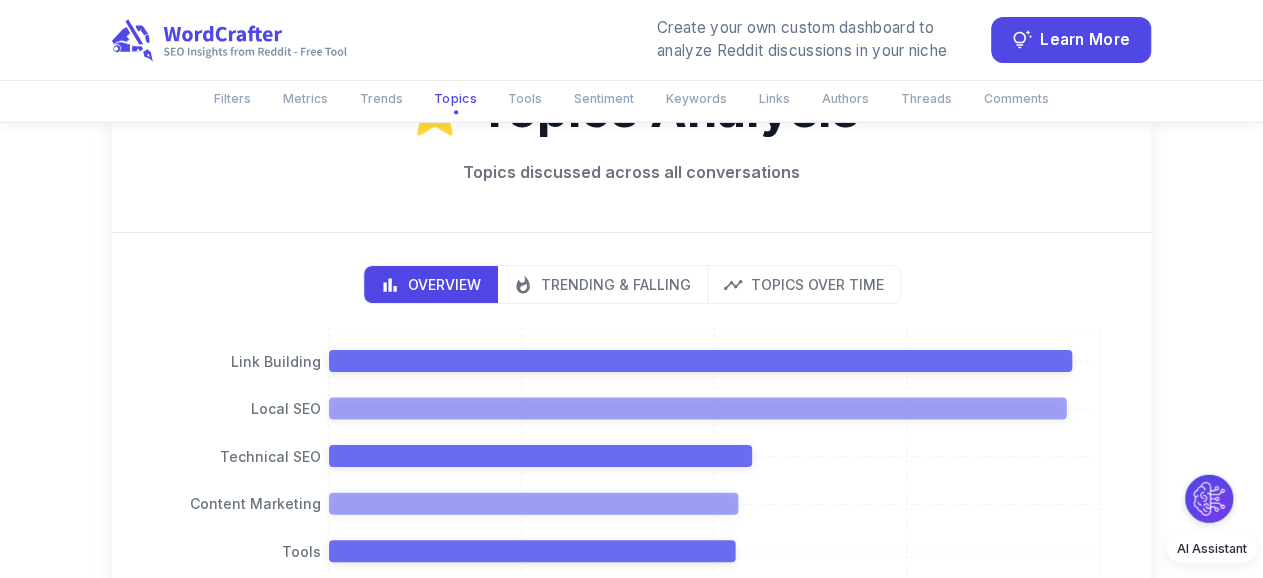 scroll, scrollTop: 3744, scrollLeft: 0, axis: vertical 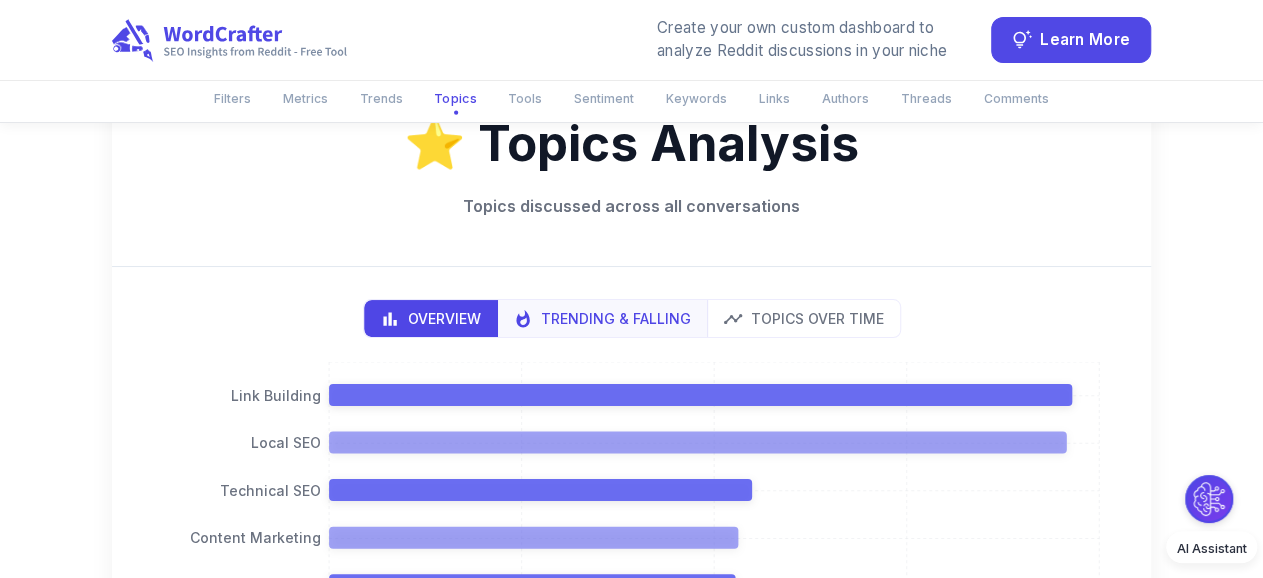 click on "Trending & Falling" at bounding box center (602, 318) 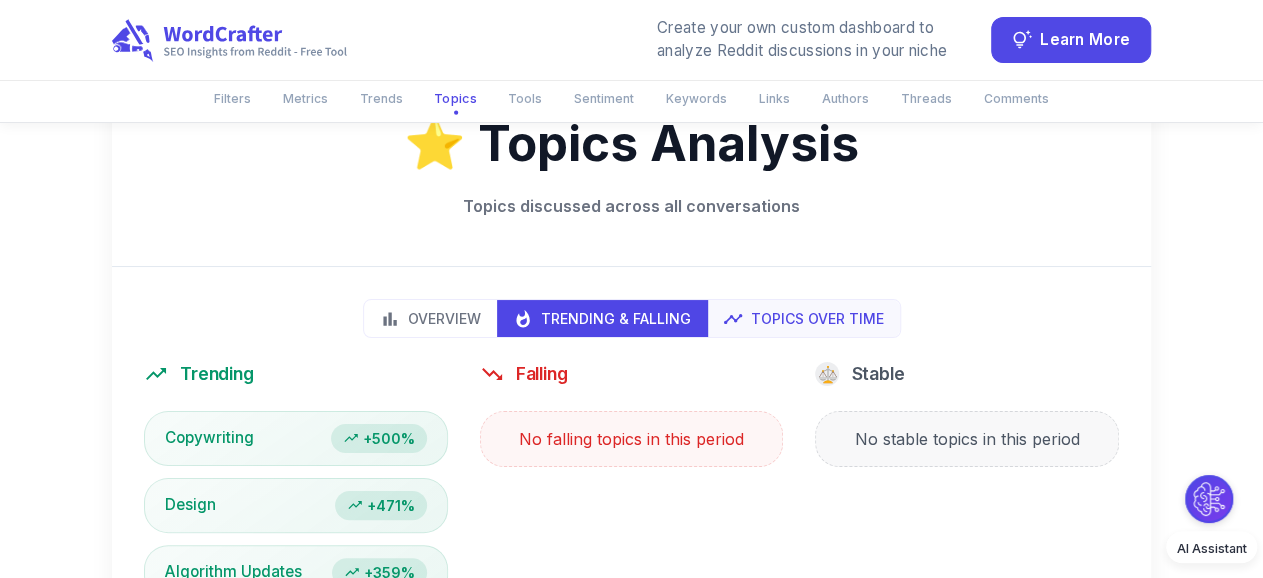 click on "Topics Over Time" at bounding box center [803, 318] 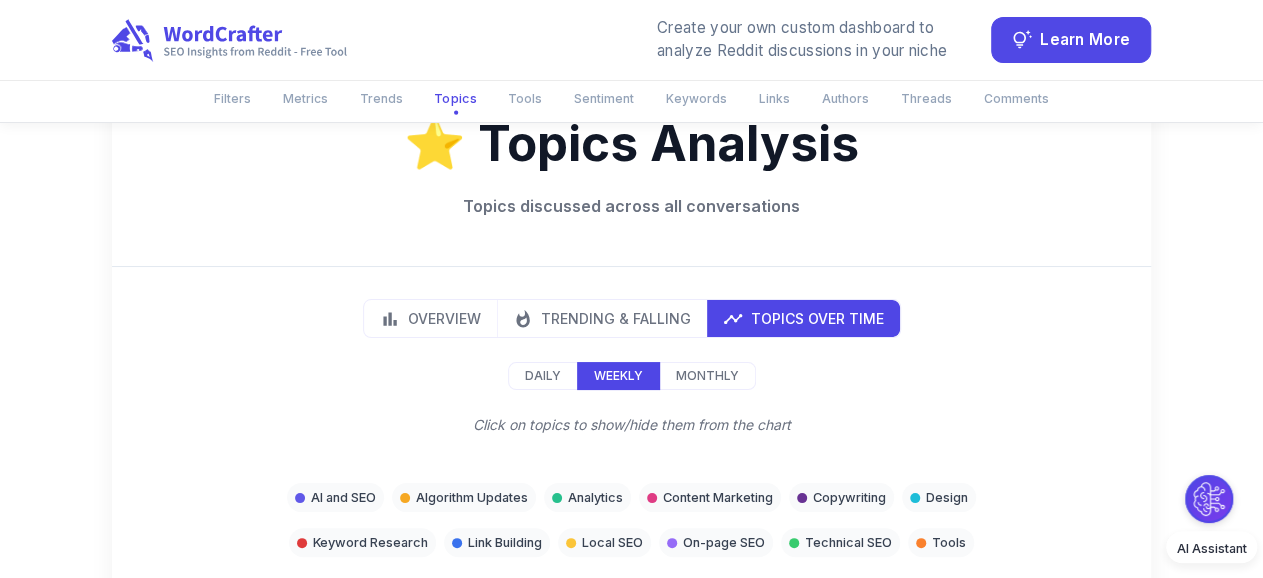 scroll, scrollTop: 3952, scrollLeft: 0, axis: vertical 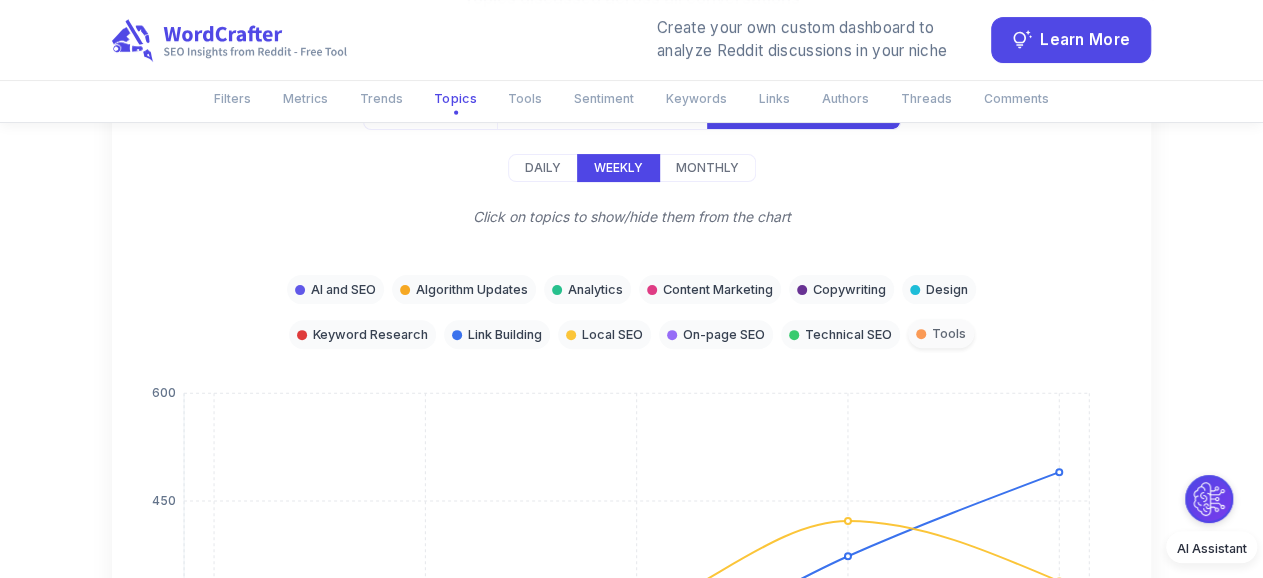 click on "Tools" at bounding box center [949, 333] 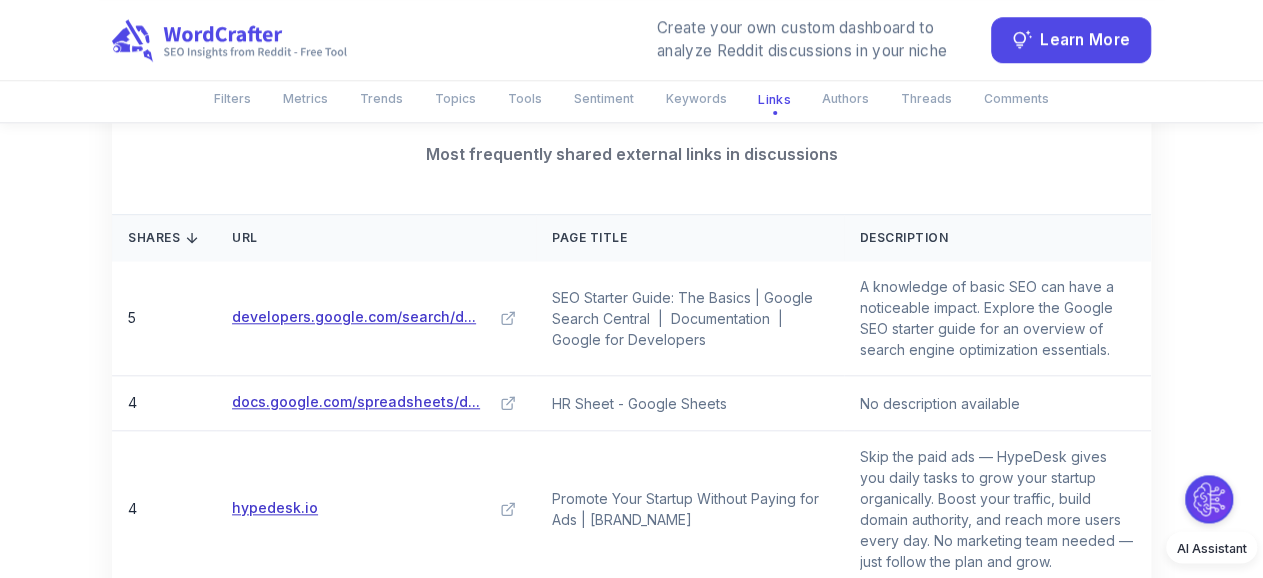 scroll, scrollTop: 8424, scrollLeft: 0, axis: vertical 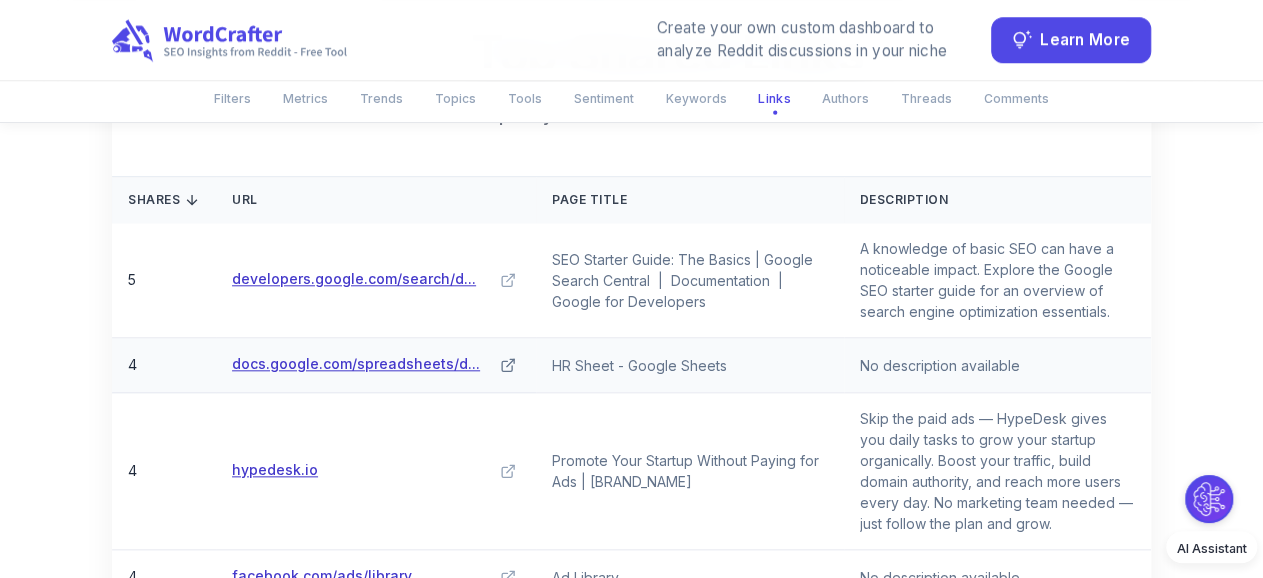 click 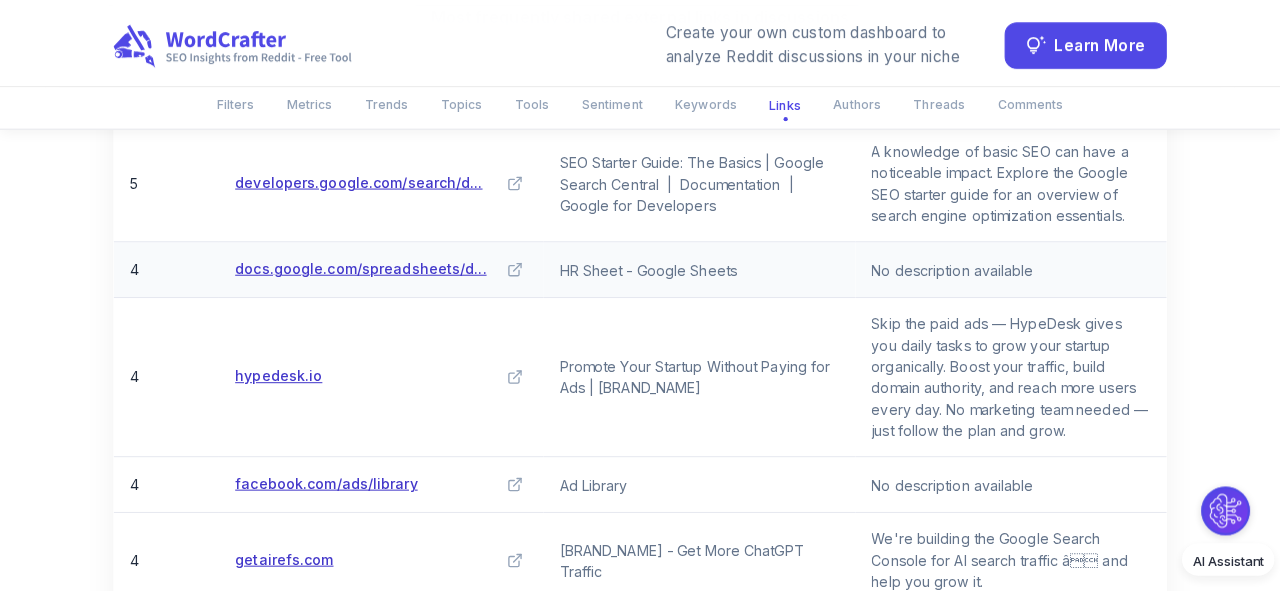 scroll, scrollTop: 8632, scrollLeft: 0, axis: vertical 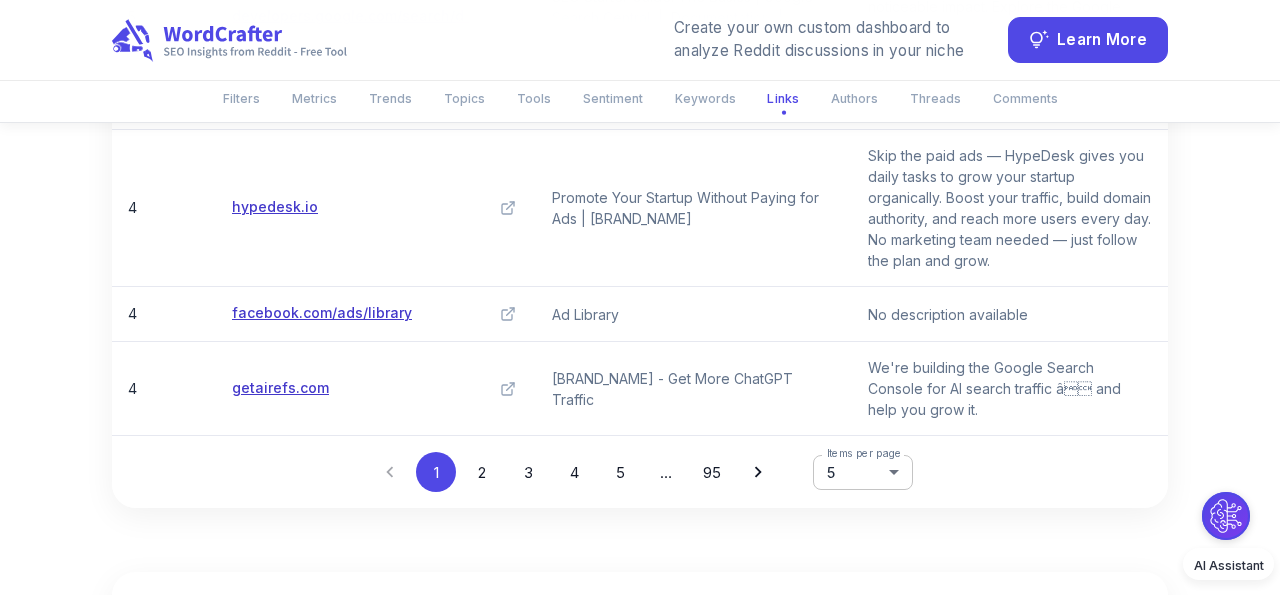 click on "🎉 We're excited to launch Reddit Intelligence! Transform Reddit data into actionable insights.    Learn more Create your own custom dashboard to analyze Reddit discussions in your niche Learn More ‹ › Filters Metrics Trends Topics Tools Sentiment Keywords Links Authors Threads Comments Discover SEO Insights from Reddit A free tool by   WordCrafter   that analyzes discussions from leading SEO subreddits.   Explore    how it works    and help us improve this new tool by   sharing feedback ​ Update Dashboard Start Date 07/02/2025 Start Date End Date 08/01/2025 End Date - Hide Advanced Filters Filter by Categories AI and SEO Algorithm Updates Analytics Content Marketing Copywriting Design Keyword Research Link Building Local SEO On-page SEO Technical SEO Tools Filter by Sentiment Sentiment Filter 📊 All Sentiments *** Sentiment Filter Filter by Tools adobe analytics ahrefs botify brightedge clearscope conductor deepcrawl google analytics google colab google keyword planner google search console jasper" at bounding box center [640, -2210] 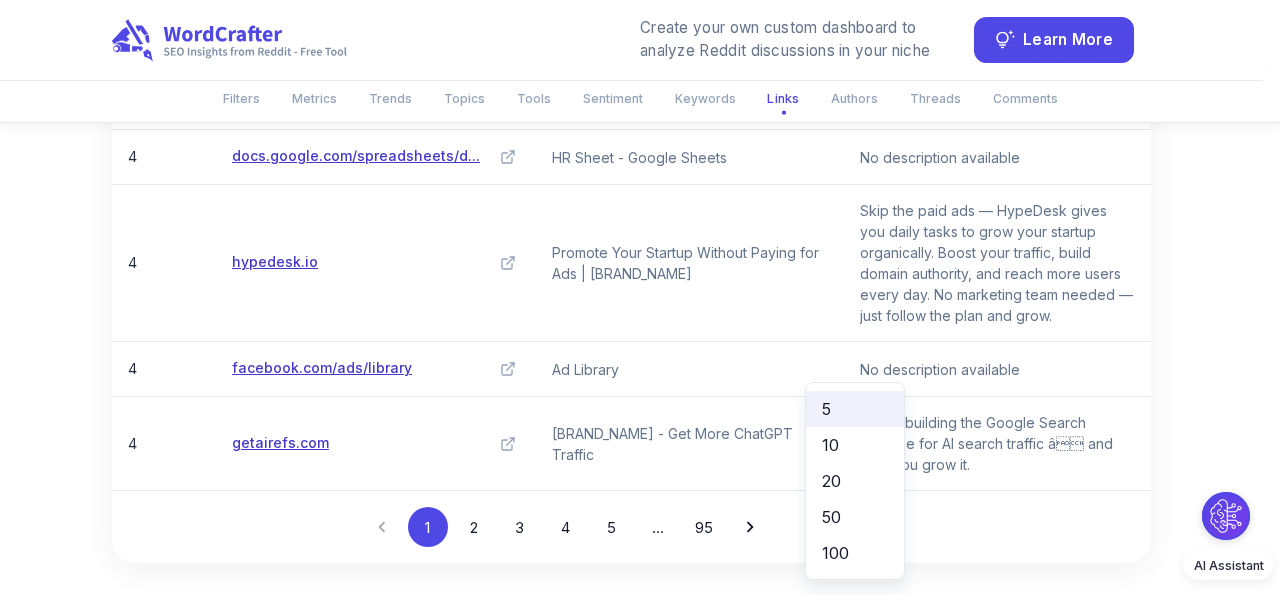 click on "20" at bounding box center [855, 481] 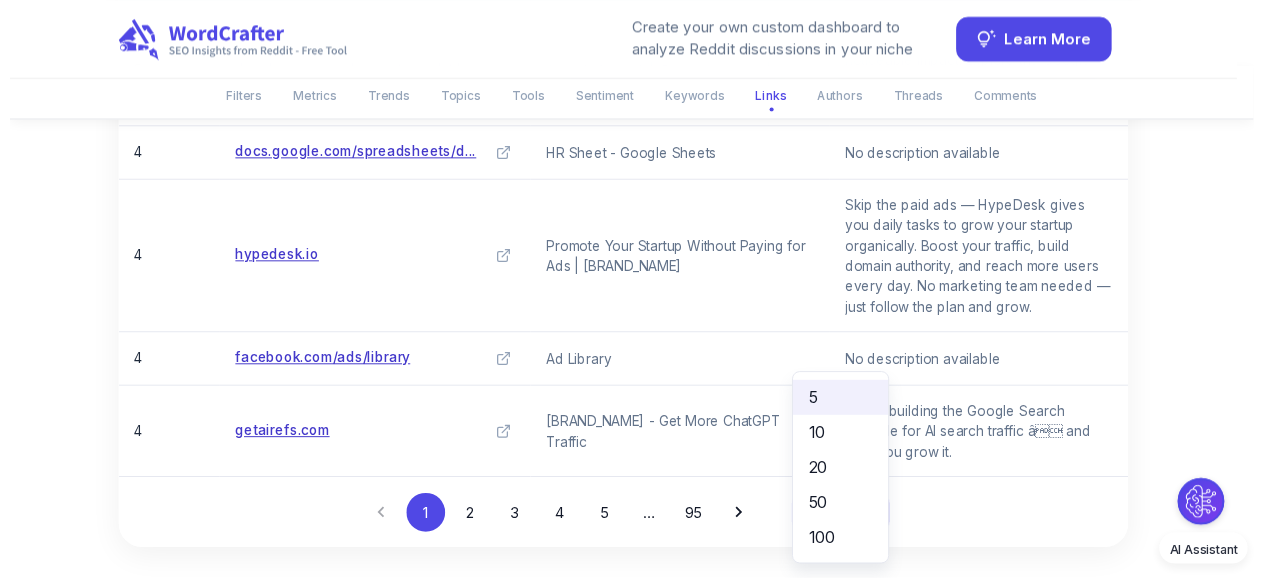 scroll, scrollTop: 8295, scrollLeft: 0, axis: vertical 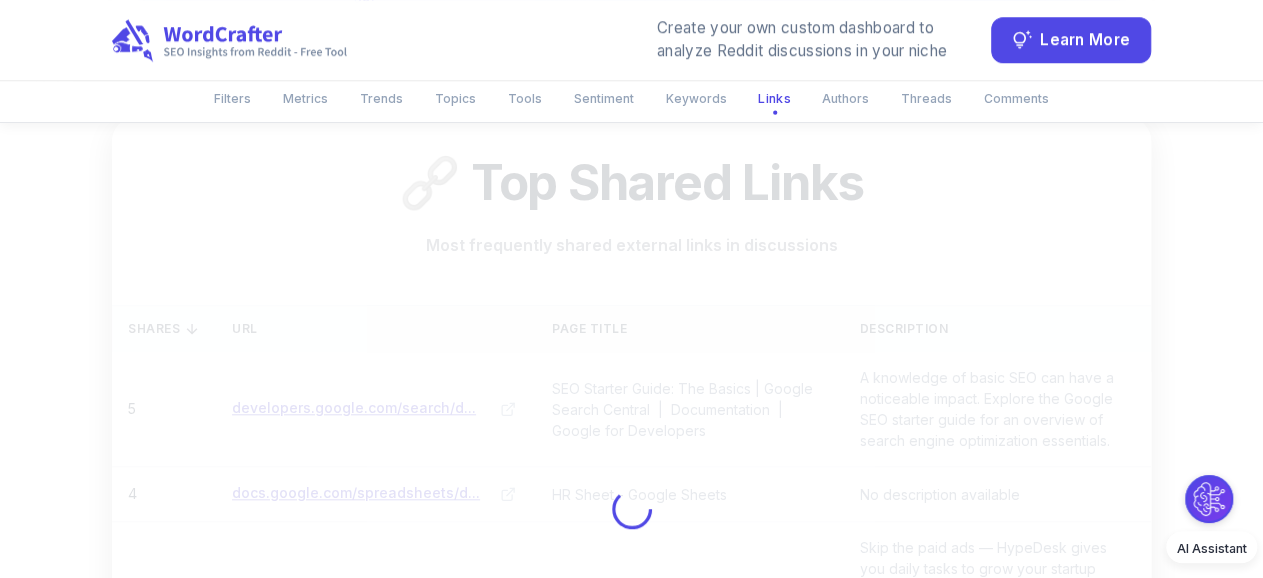 type on "**" 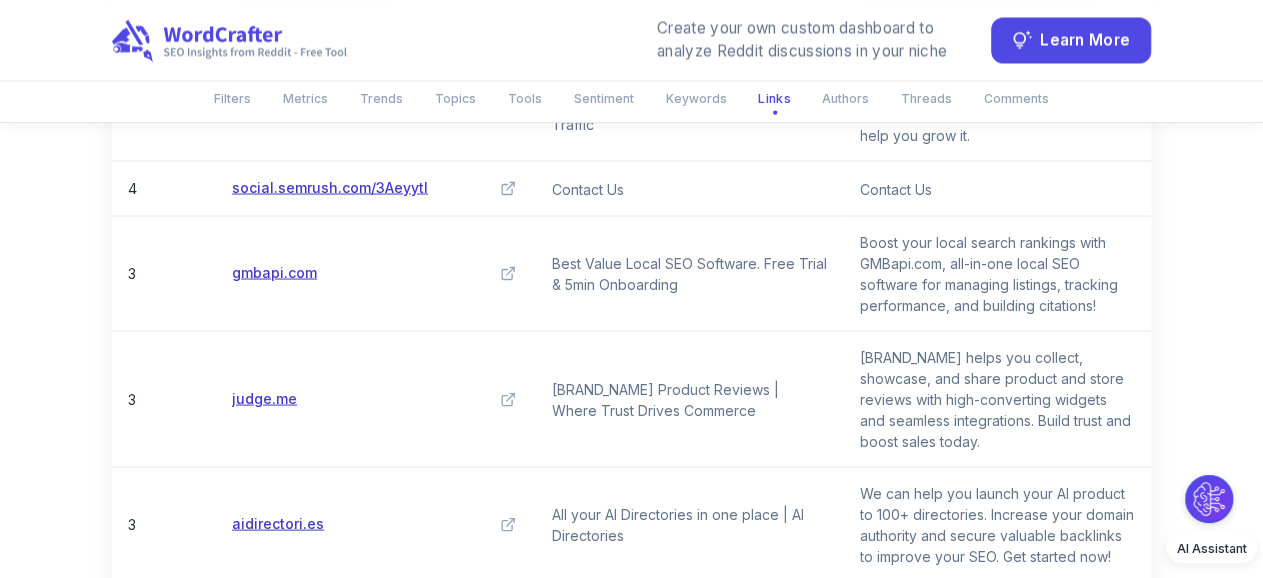 scroll, scrollTop: 9848, scrollLeft: 0, axis: vertical 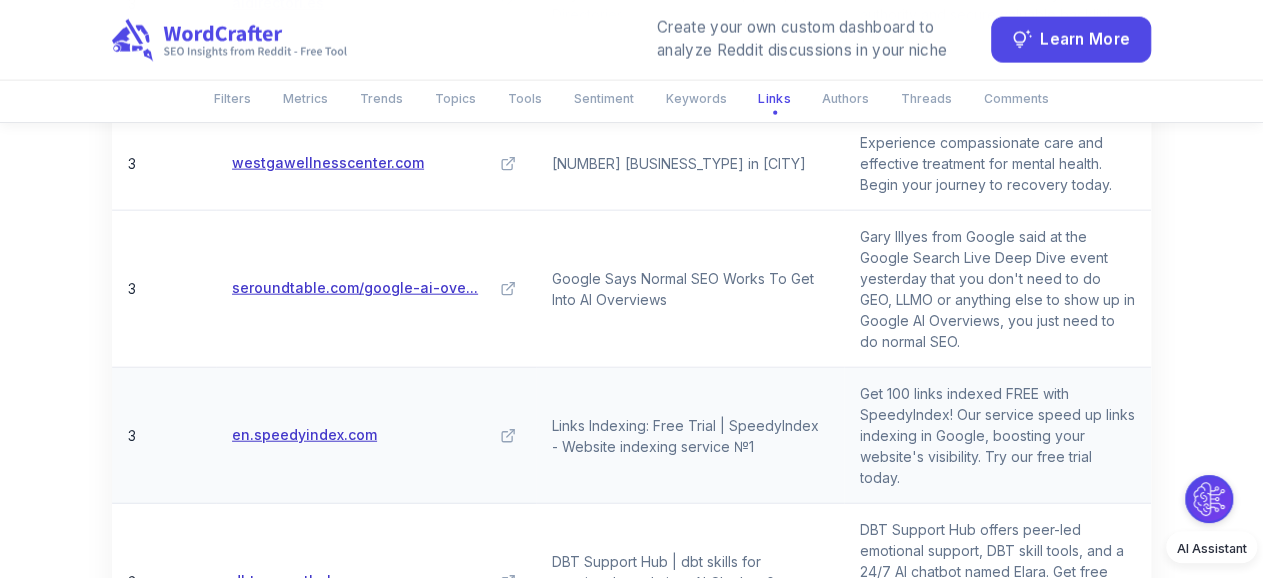click on "en.speedyindex.com" at bounding box center (304, 435) 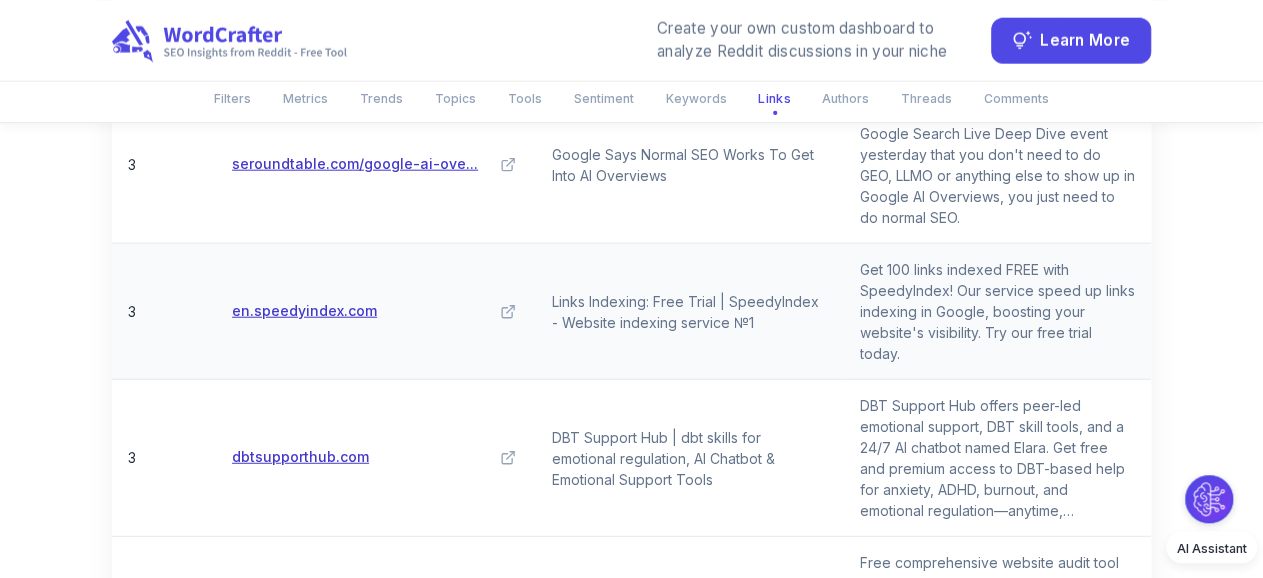 scroll, scrollTop: 10056, scrollLeft: 0, axis: vertical 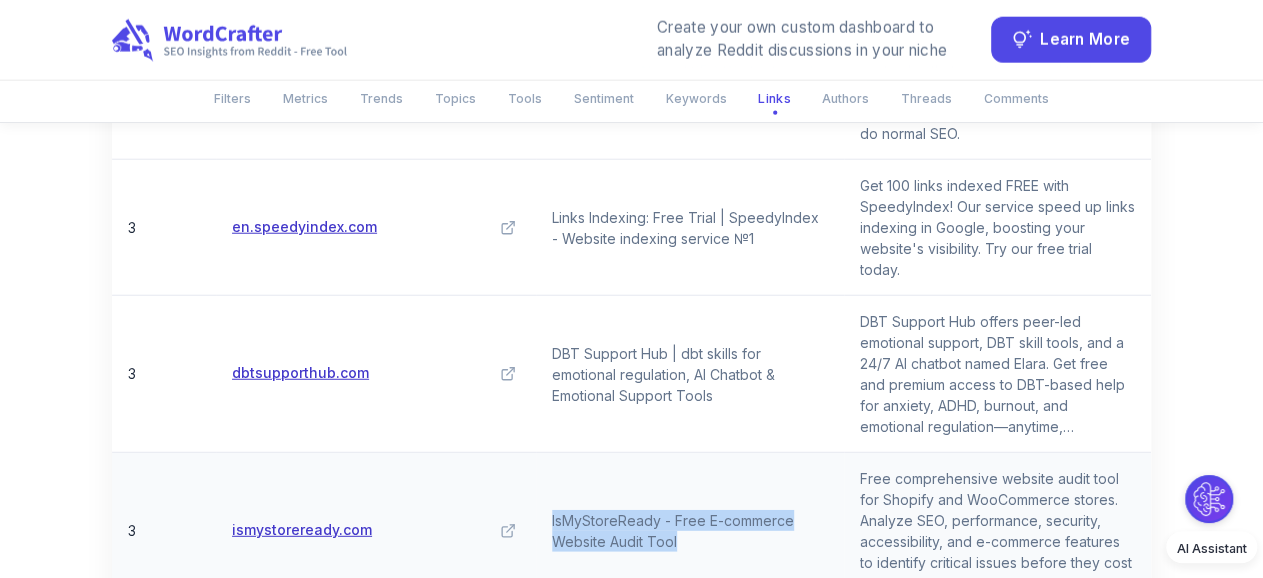 drag, startPoint x: 581, startPoint y: 410, endPoint x: 496, endPoint y: 391, distance: 87.09765 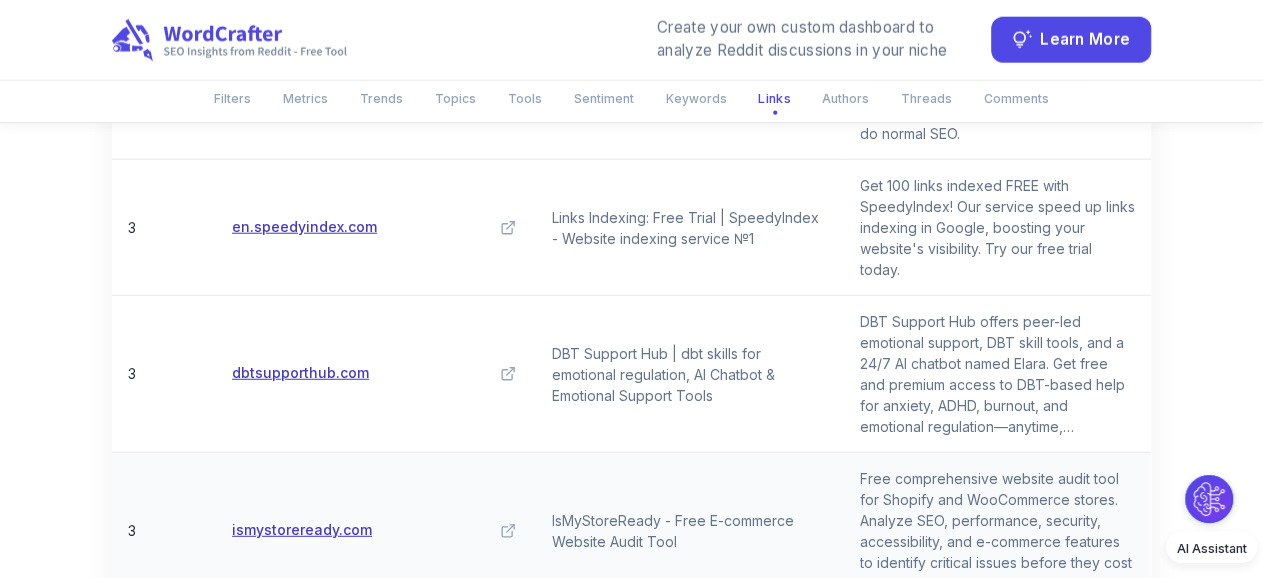 click on "Free comprehensive website audit tool for Shopify and WooCommerce stores. Analyze SEO, performance, security, accessibility, and e-commerce features to identify critical issues before they cost you sales." at bounding box center (998, 531) 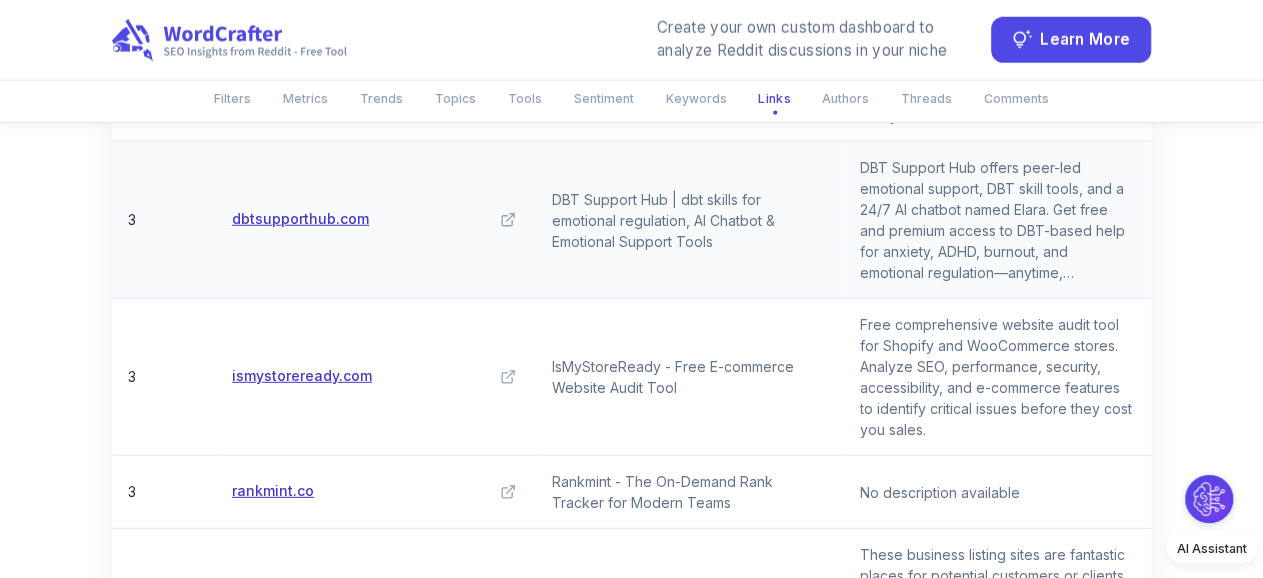 scroll, scrollTop: 10264, scrollLeft: 0, axis: vertical 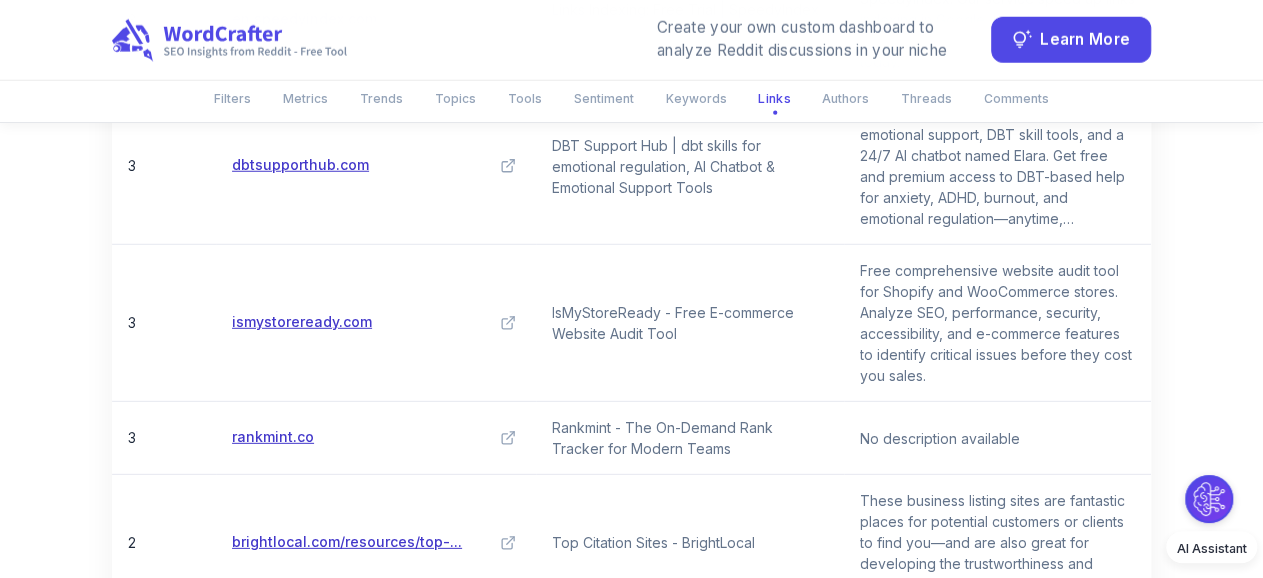 click on "2" at bounding box center (474, 647) 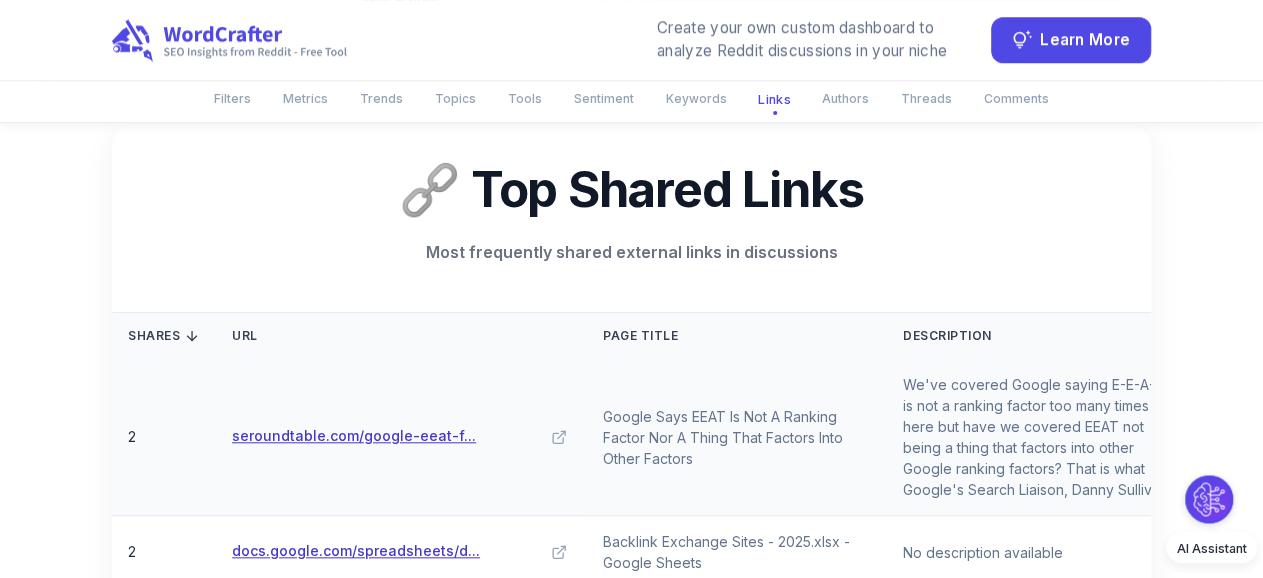 scroll, scrollTop: 8496, scrollLeft: 0, axis: vertical 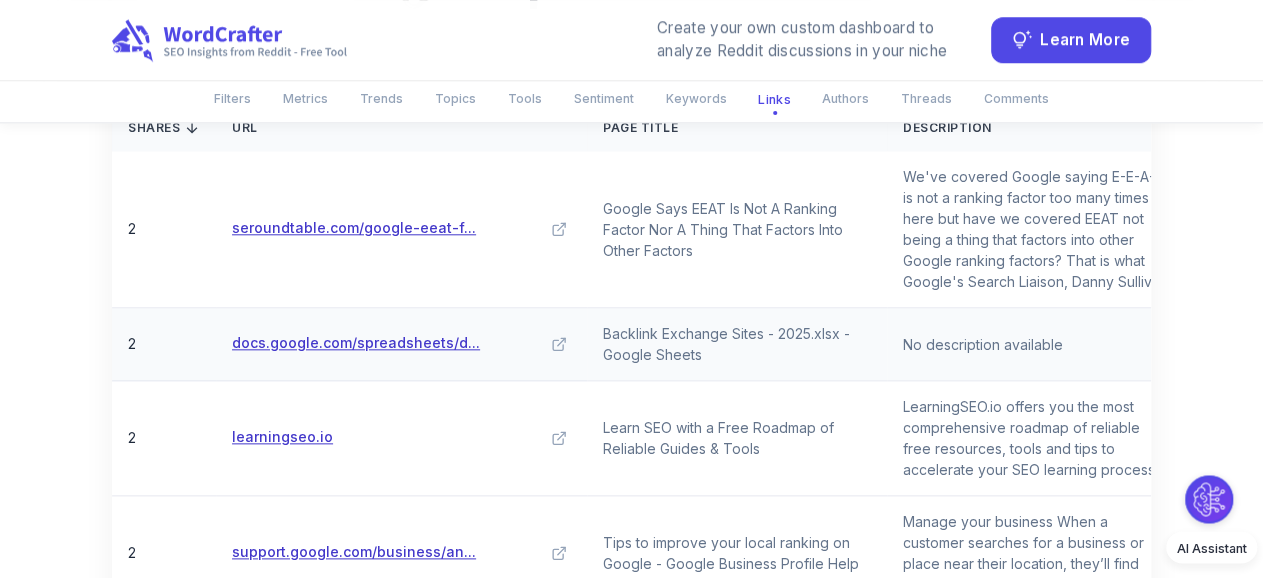 click on "docs.google.com/spreadsheets/d..." at bounding box center [356, 343] 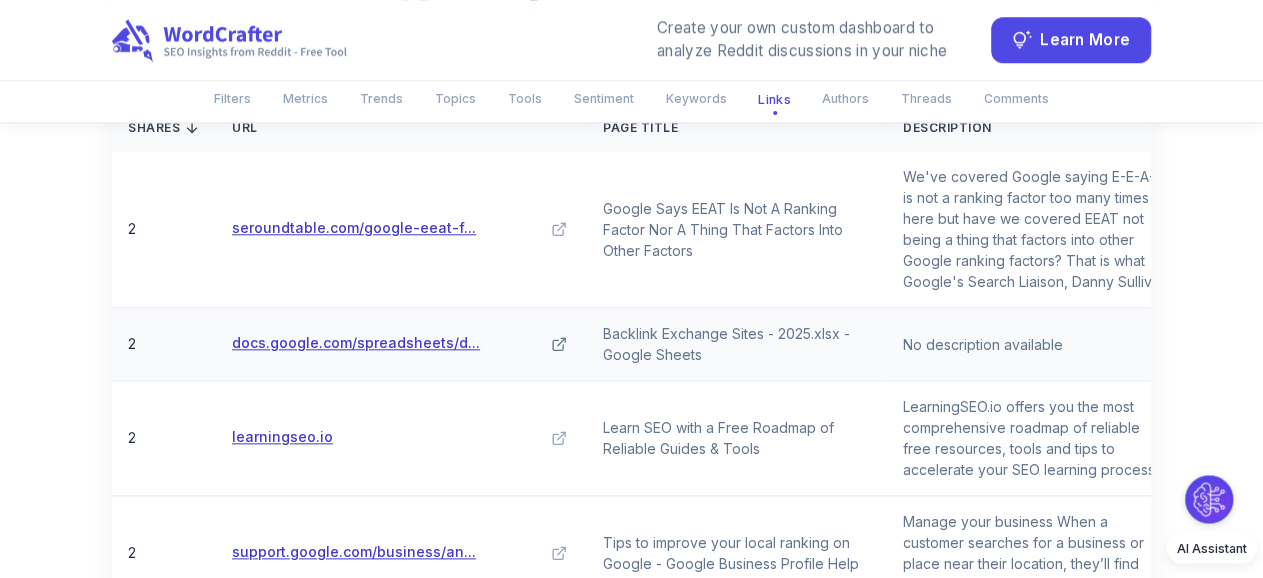 scroll, scrollTop: 8704, scrollLeft: 0, axis: vertical 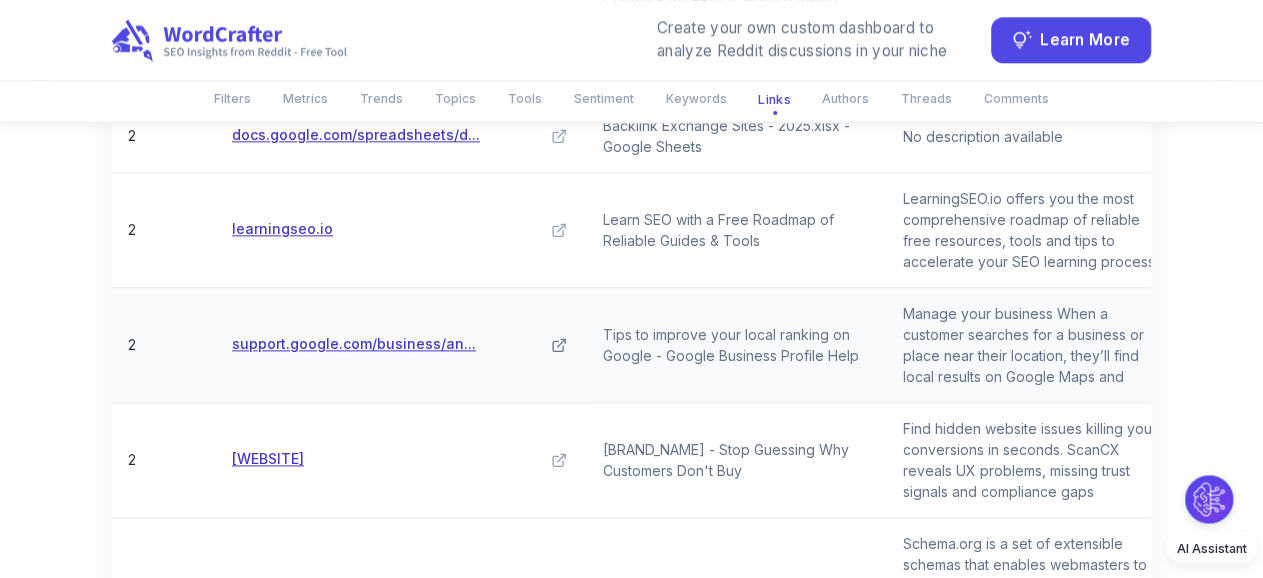 click 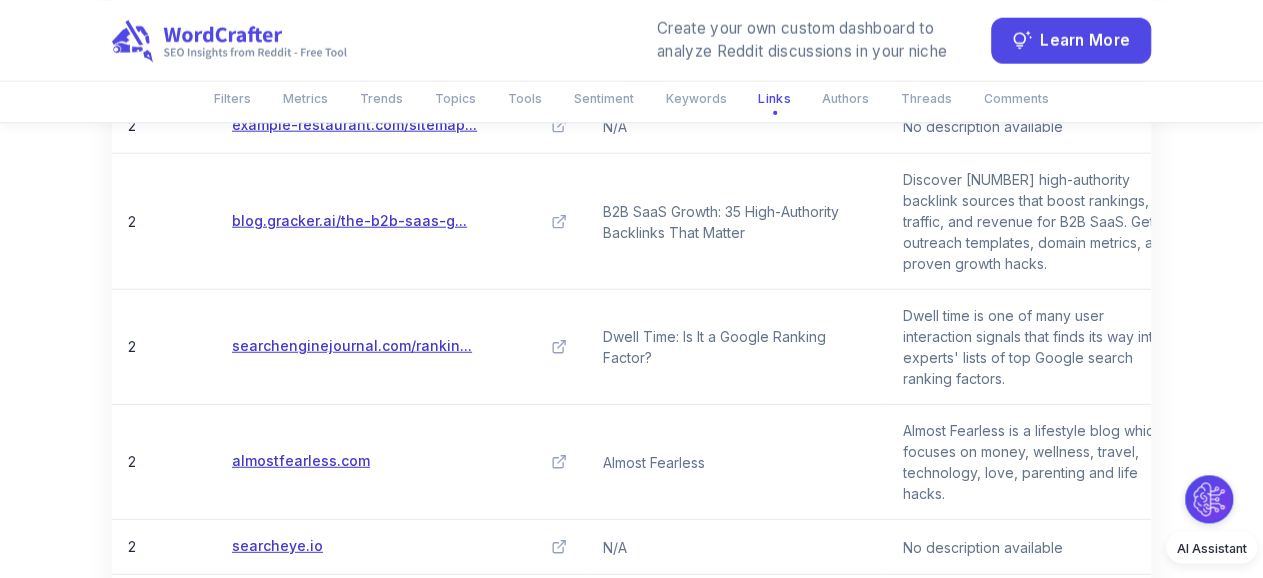 scroll, scrollTop: 10264, scrollLeft: 0, axis: vertical 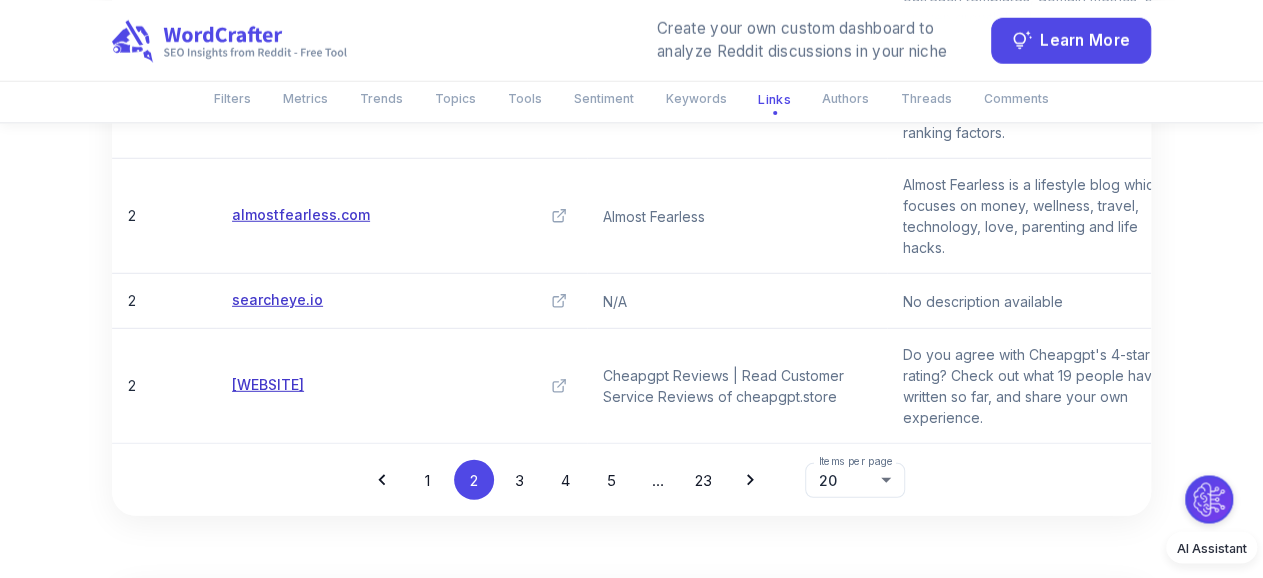 click on "3" at bounding box center (520, 479) 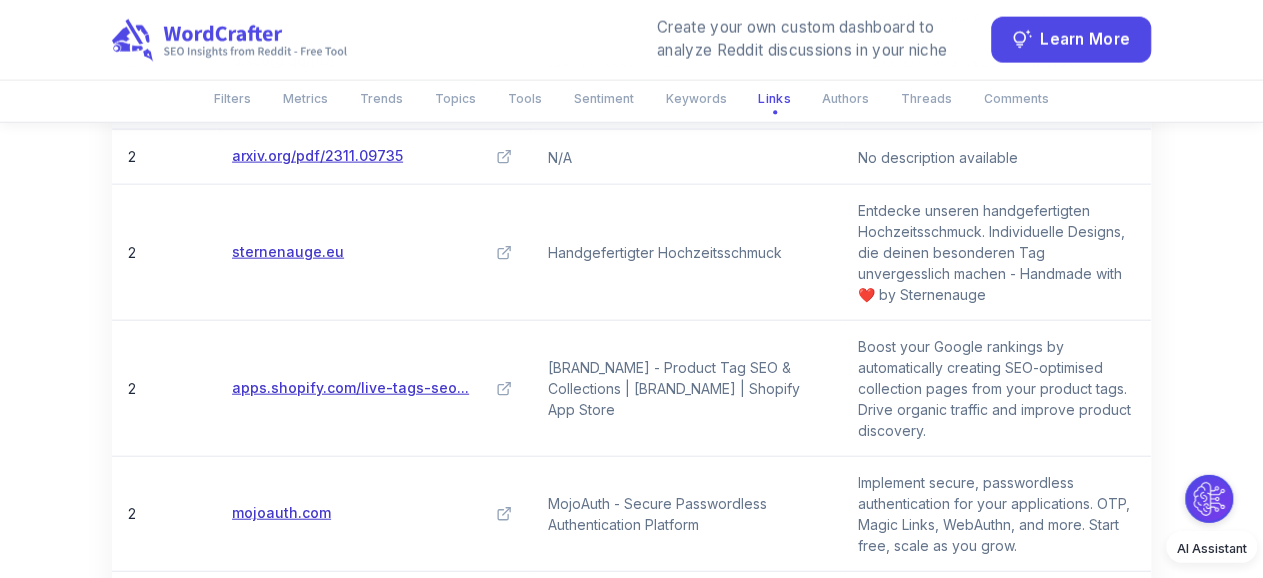 scroll, scrollTop: 9744, scrollLeft: 0, axis: vertical 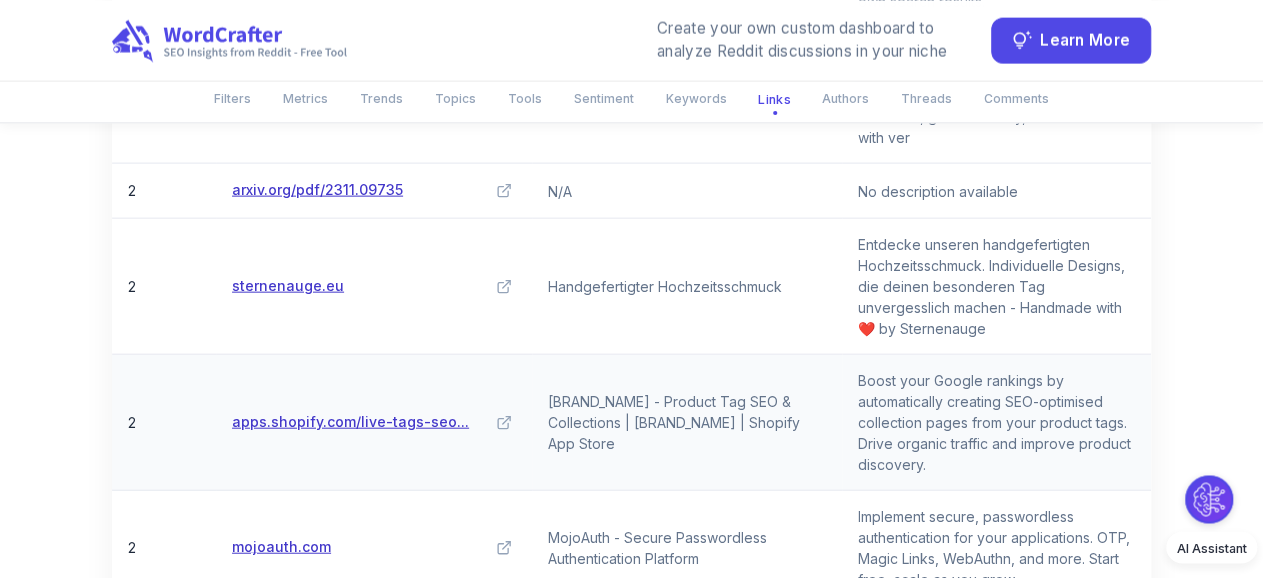 click on "apps.shopify.com/live-tags-seo..." at bounding box center (350, 421) 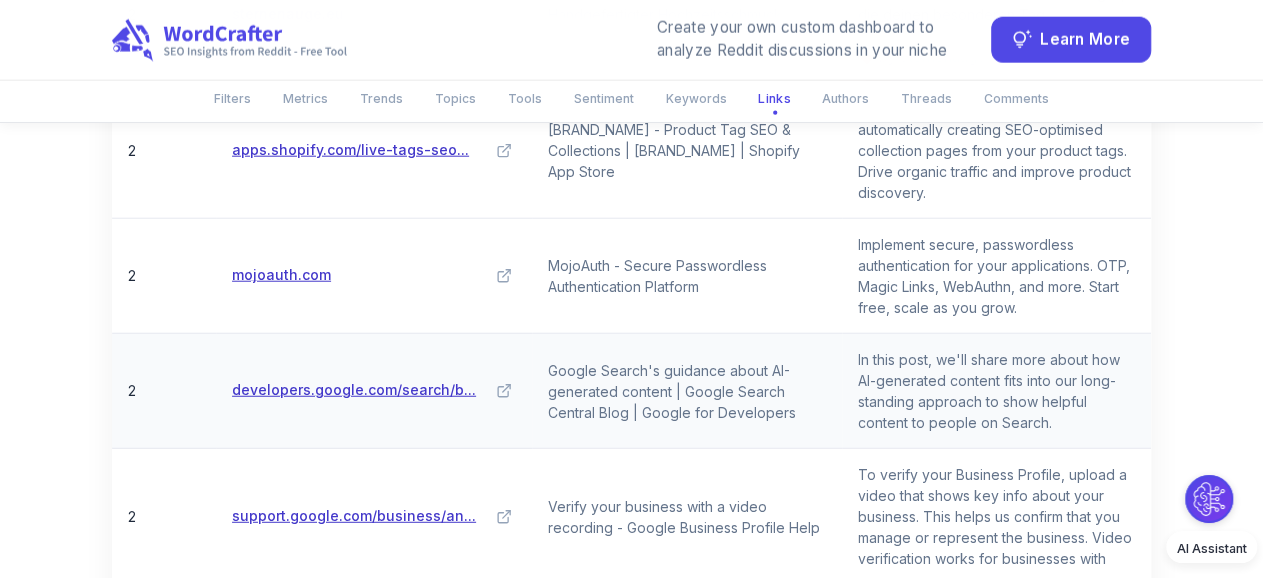 scroll, scrollTop: 10056, scrollLeft: 0, axis: vertical 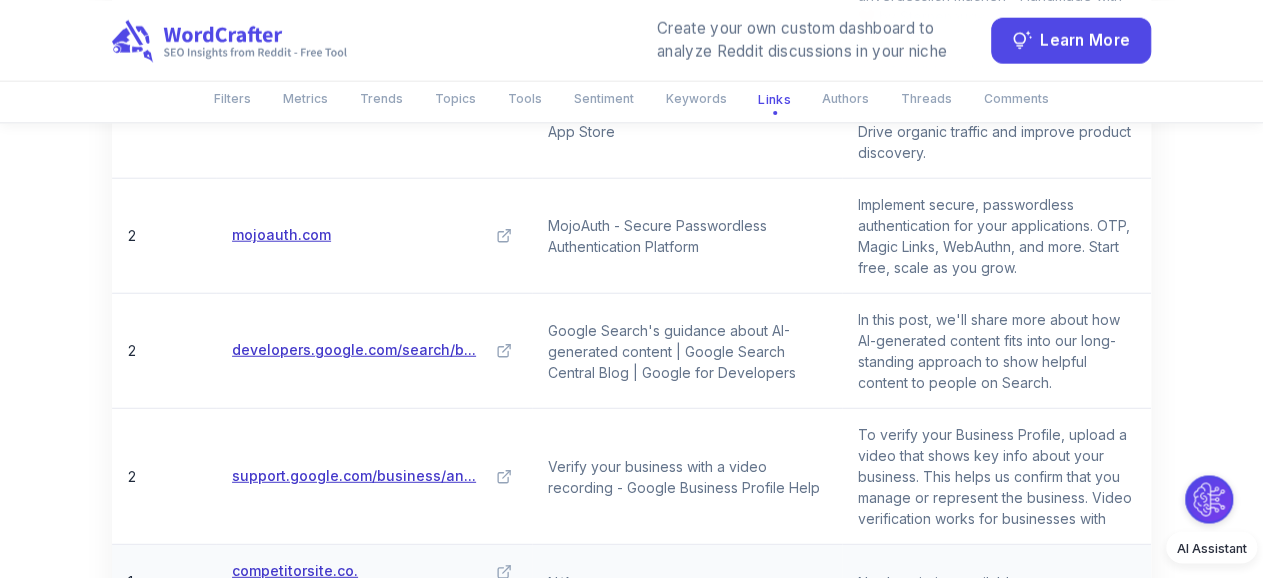 click on "competitorsite.co.[COUNTRY_CODE]" at bounding box center [354, 581] 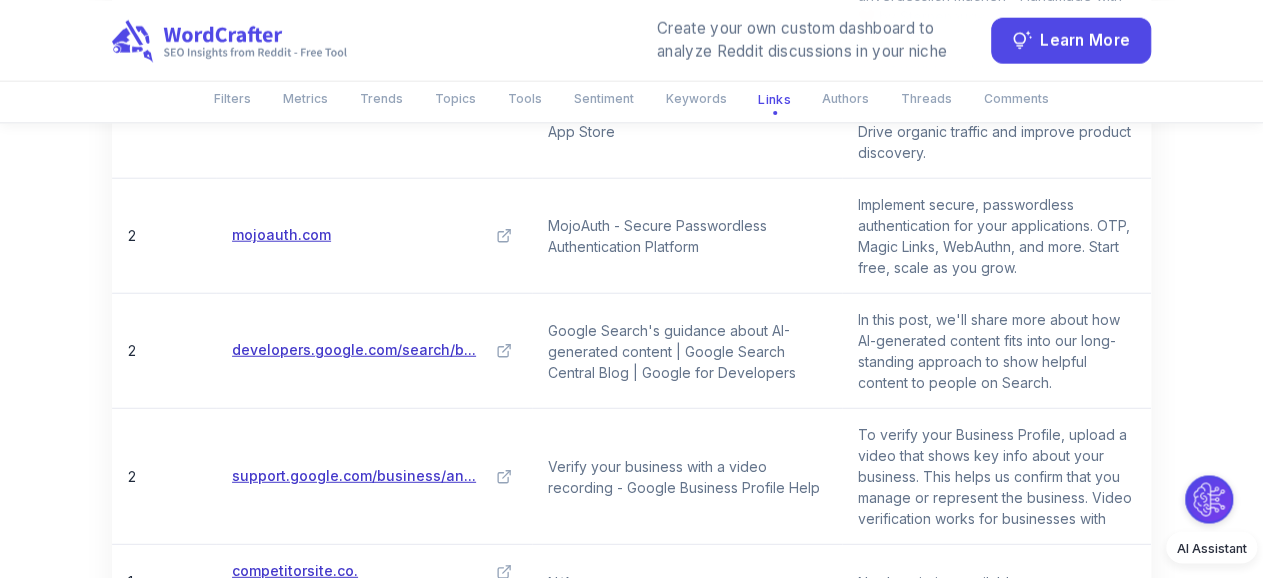 click on "4" at bounding box center [566, 728] 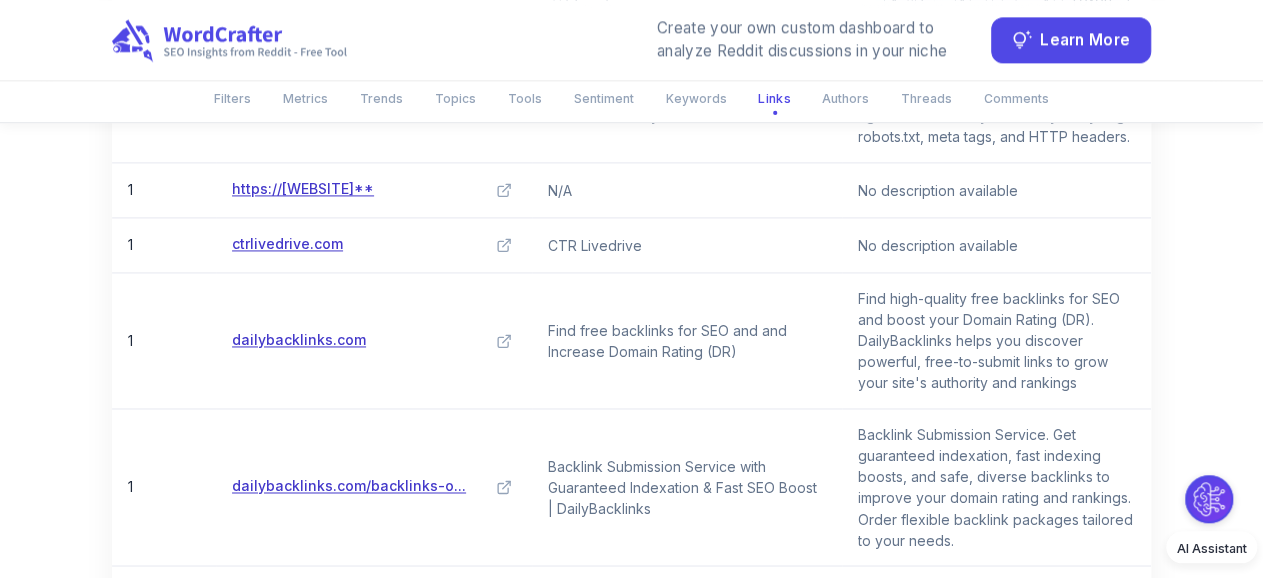 scroll, scrollTop: 9016, scrollLeft: 0, axis: vertical 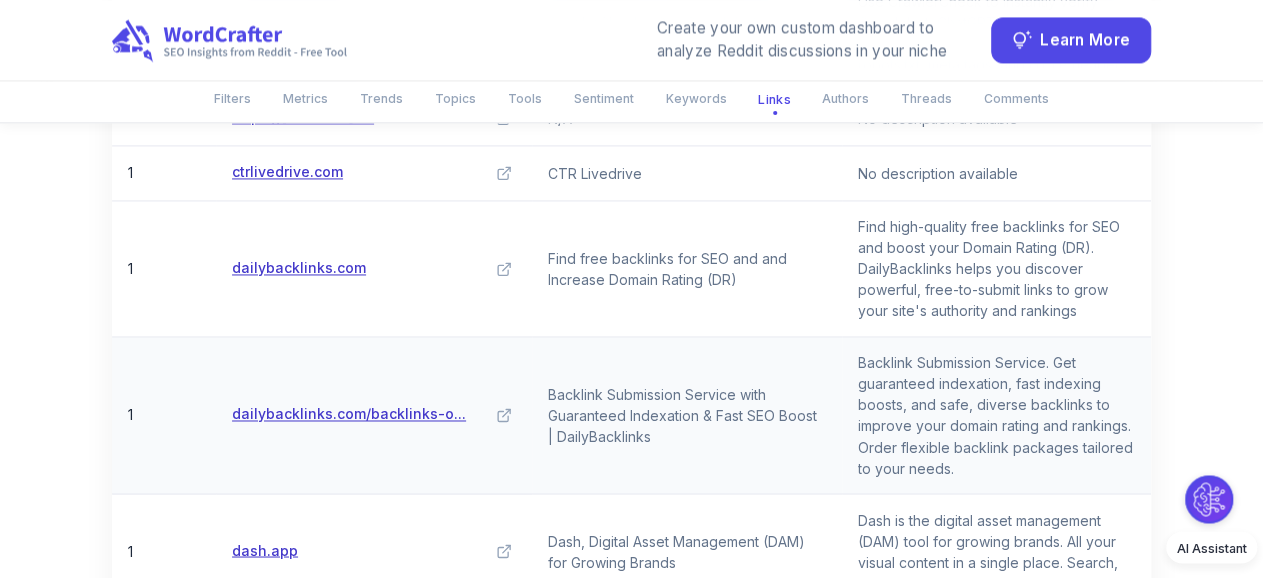 click on "dailybacklinks.com/backlinks-o..." at bounding box center [349, 414] 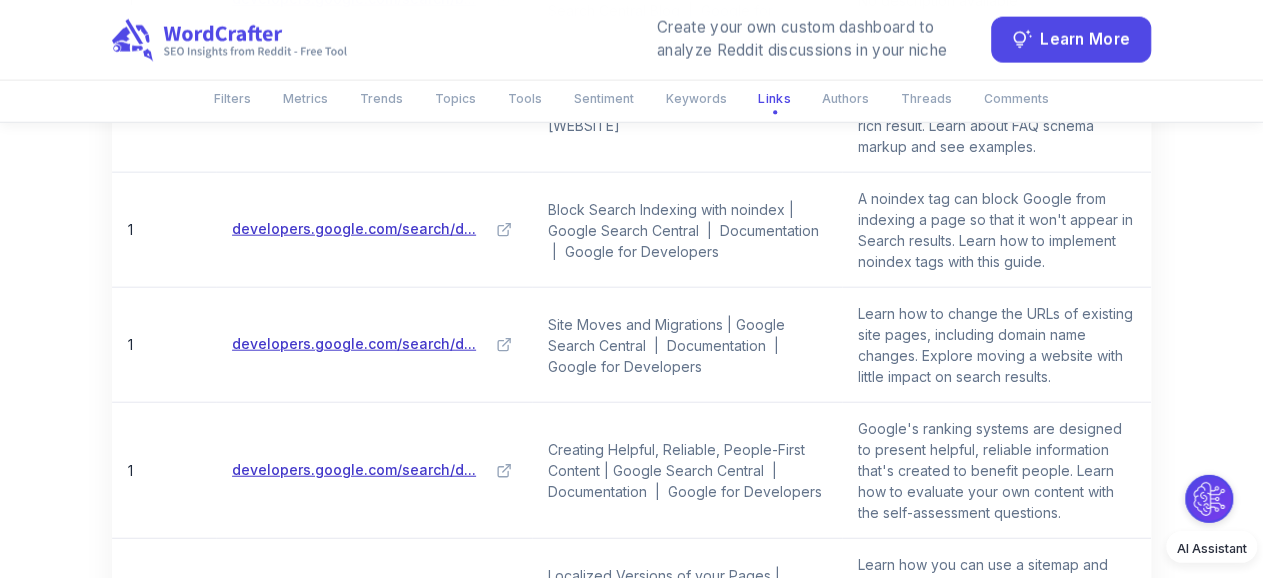 scroll, scrollTop: 9848, scrollLeft: 0, axis: vertical 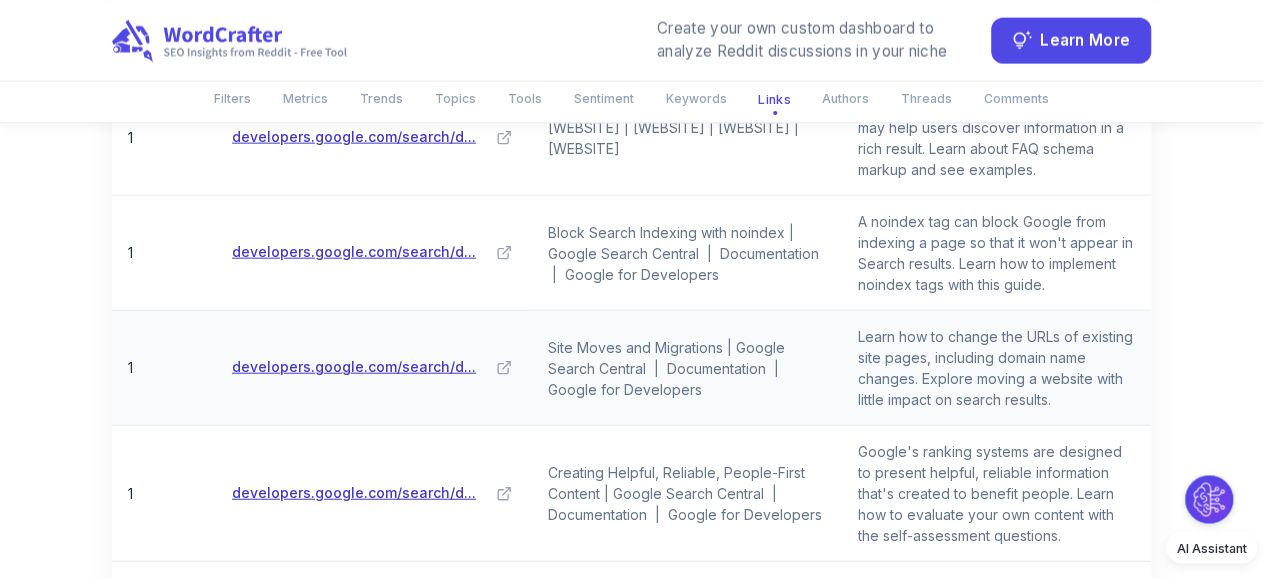 click on "developers.google.com/search/d..." at bounding box center (354, 366) 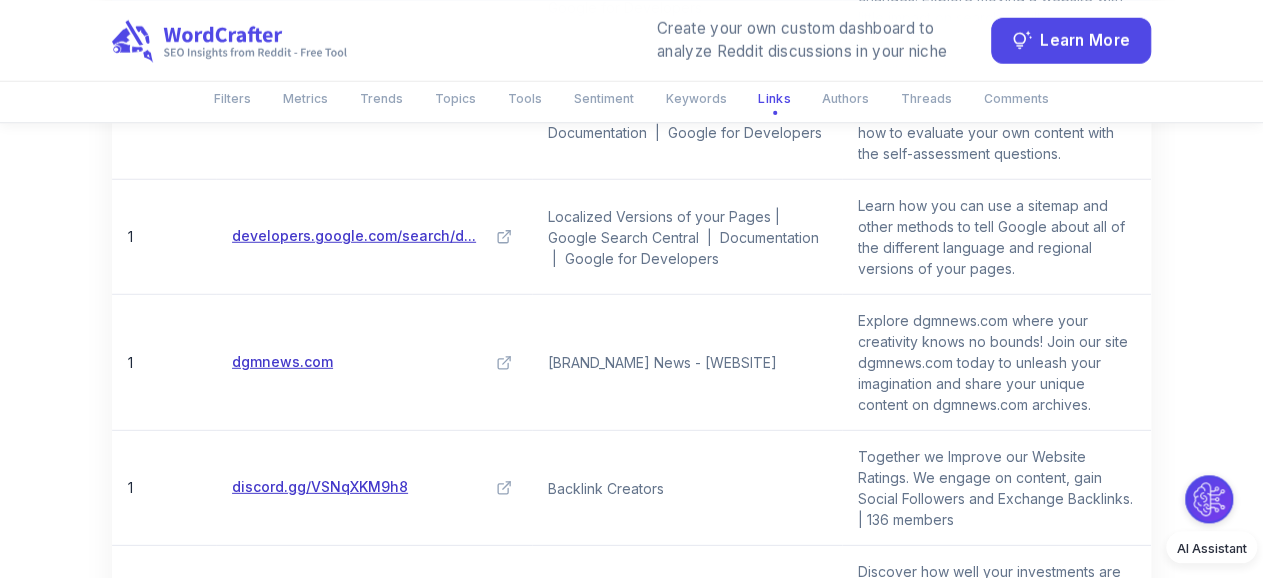 scroll, scrollTop: 10264, scrollLeft: 0, axis: vertical 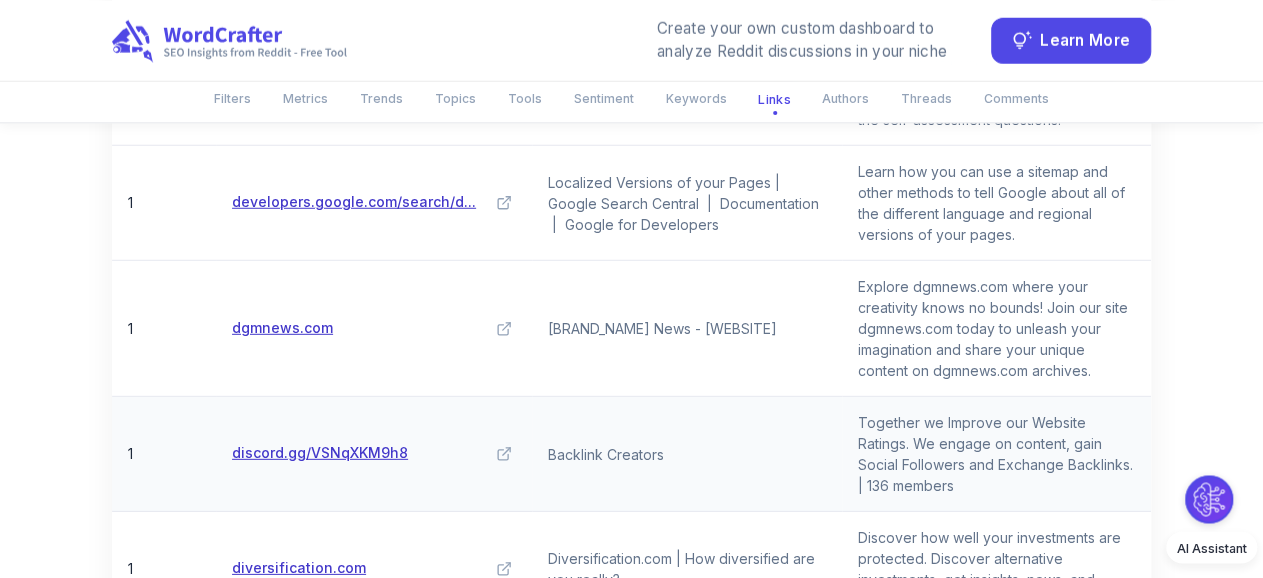 click on "discord.gg/VSNqXKM9h8" at bounding box center (320, 452) 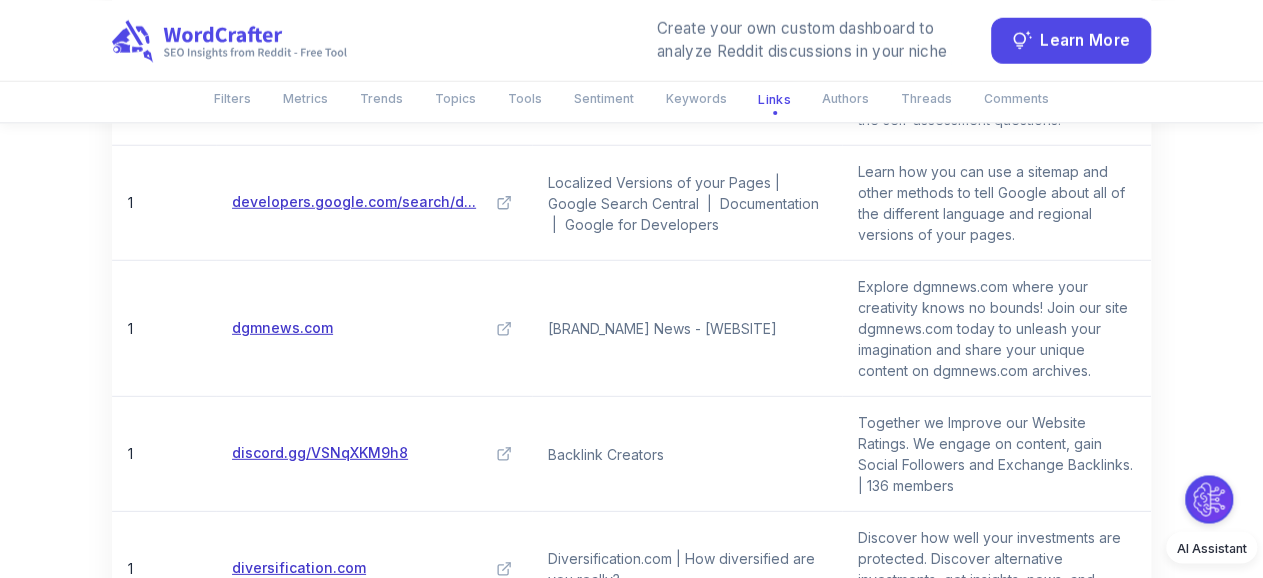 click on "5" at bounding box center [612, 662] 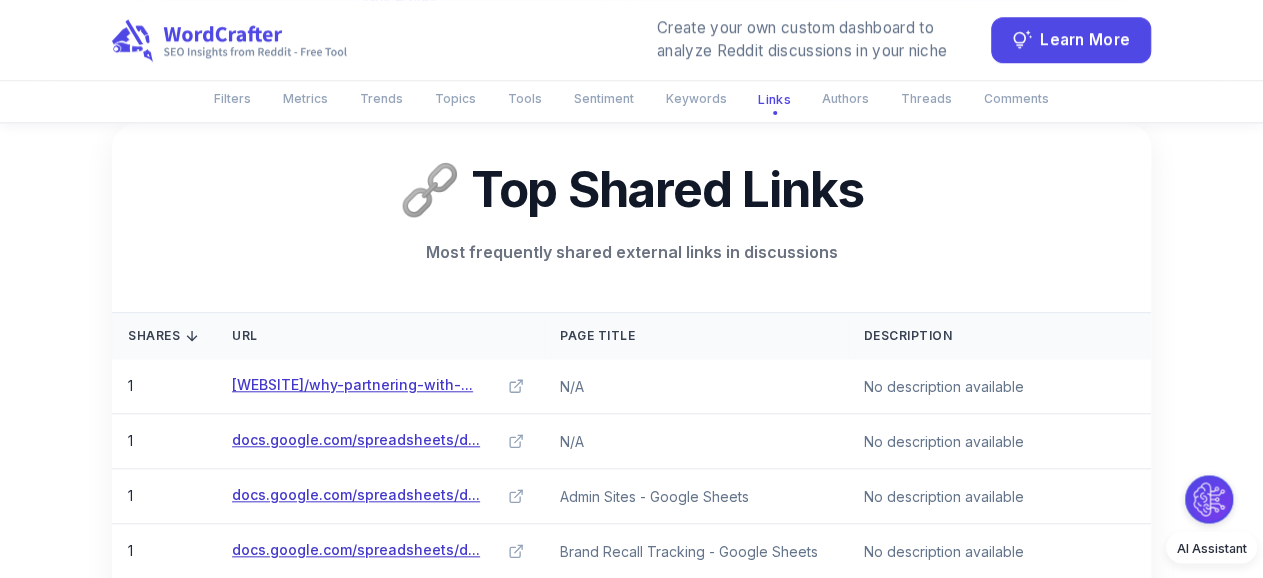 scroll, scrollTop: 8496, scrollLeft: 0, axis: vertical 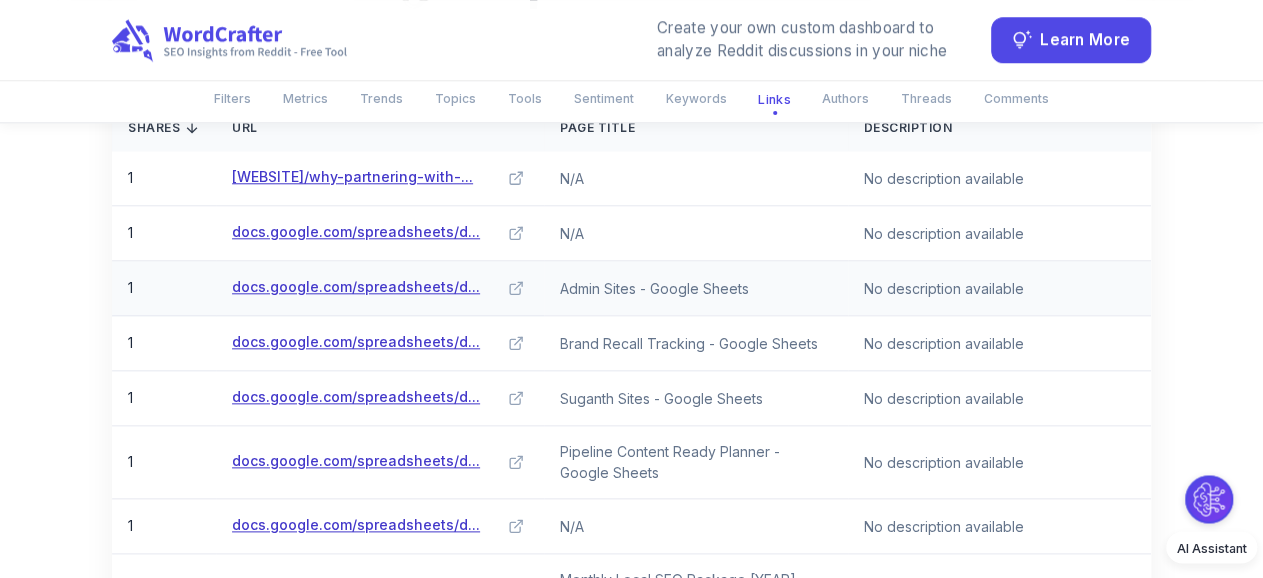click on "docs.google.com/spreadsheets/d..." at bounding box center (356, 287) 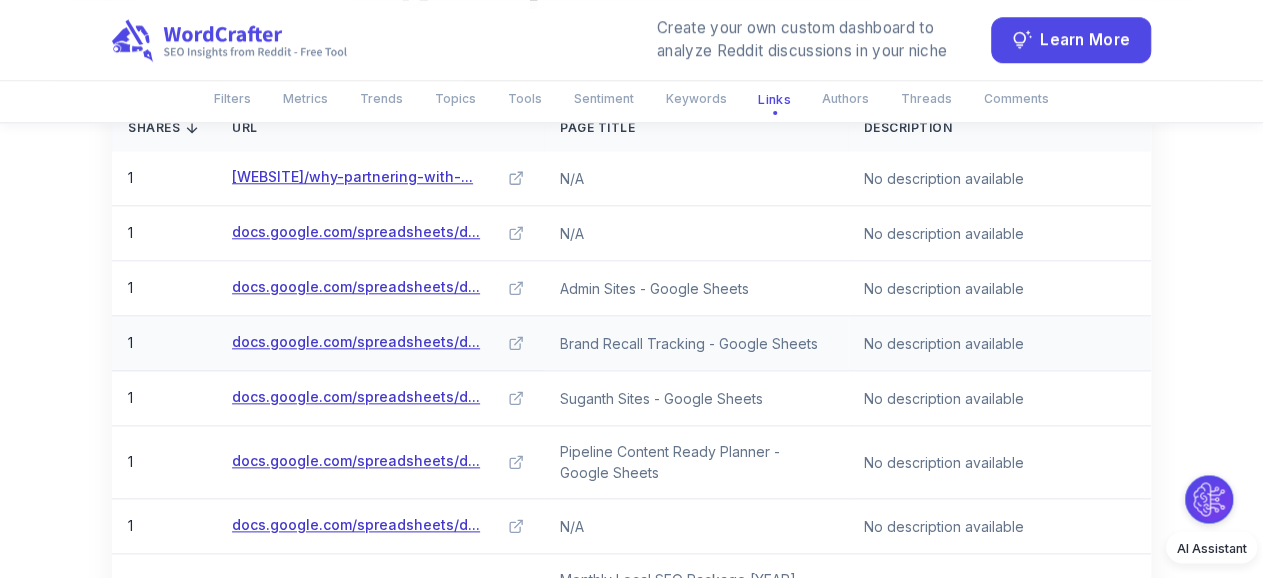 click on "docs.google.com/spreadsheets/d..." at bounding box center (356, 342) 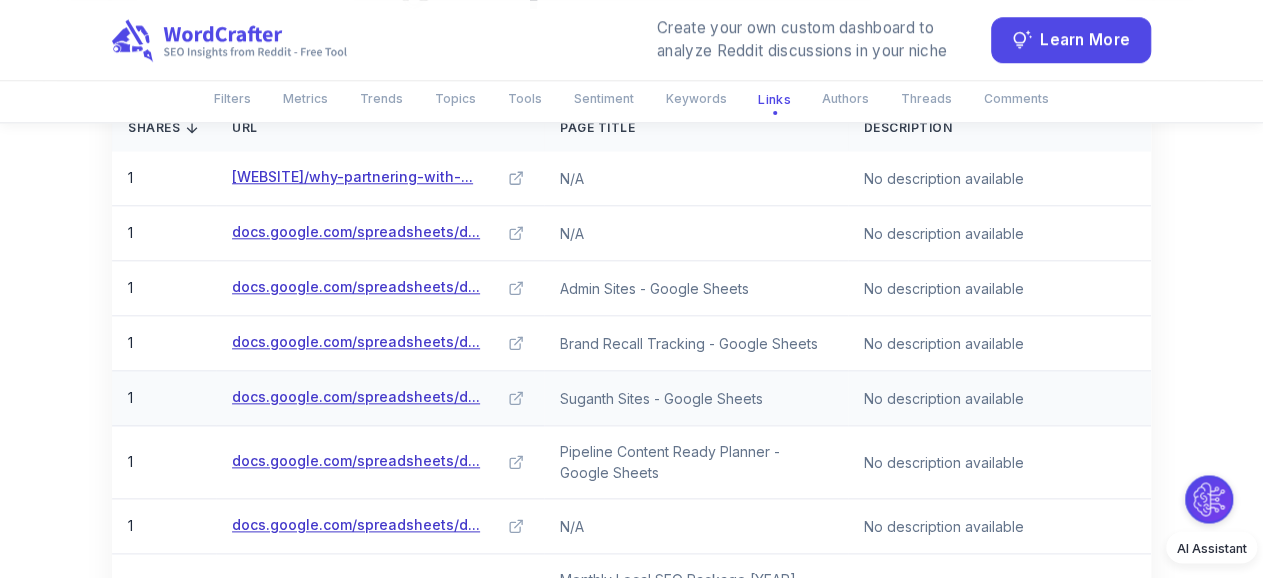 click on "docs.google.com/spreadsheets/d..." at bounding box center [356, 397] 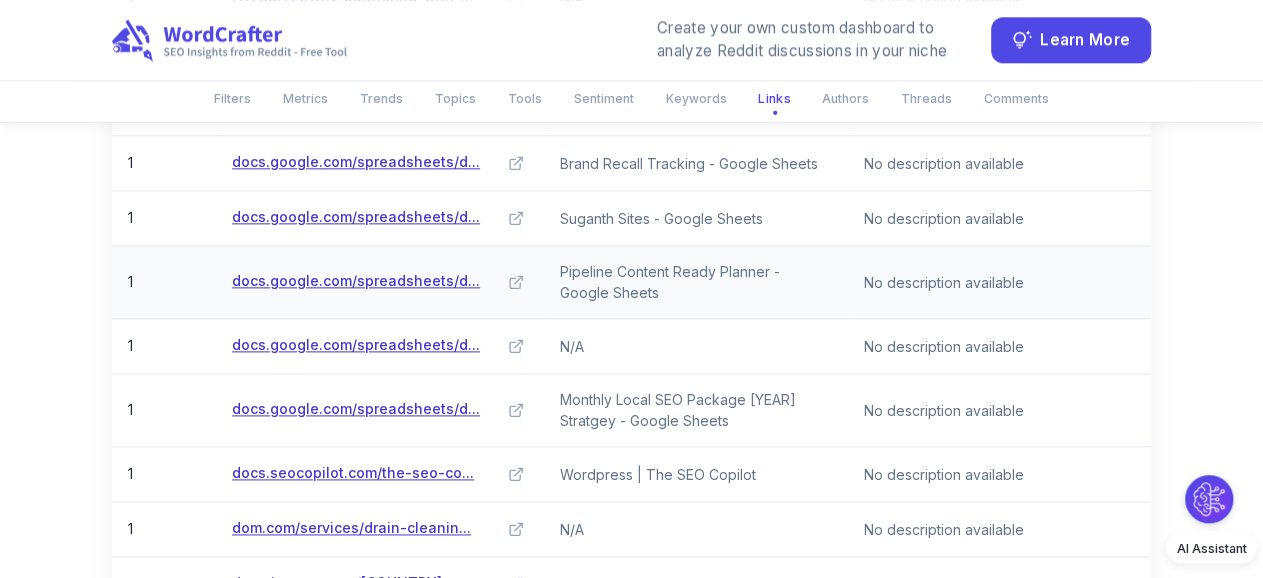 scroll, scrollTop: 8704, scrollLeft: 0, axis: vertical 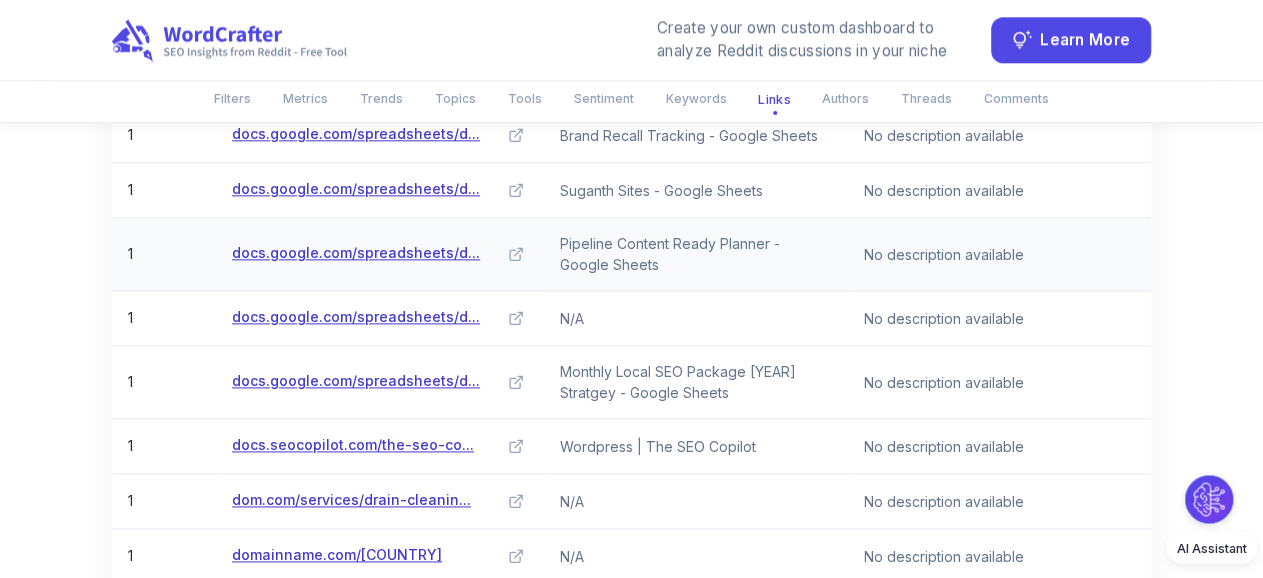 click on "docs.google.com/spreadsheets/d..." at bounding box center (356, 253) 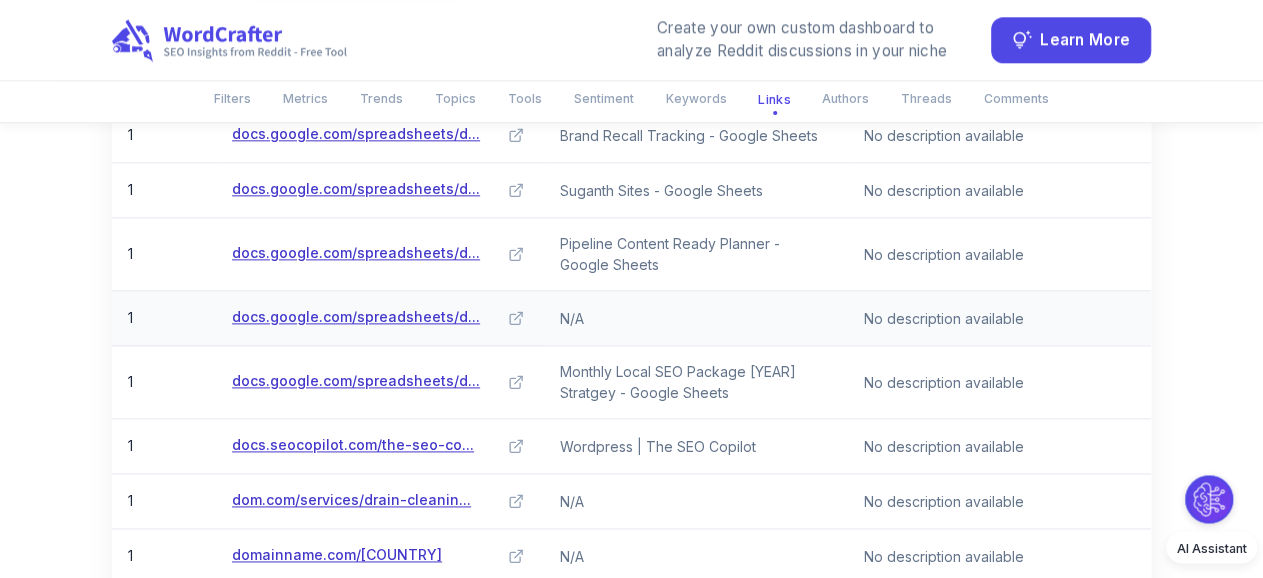 click on "docs.google.com/spreadsheets/d..." at bounding box center [356, 317] 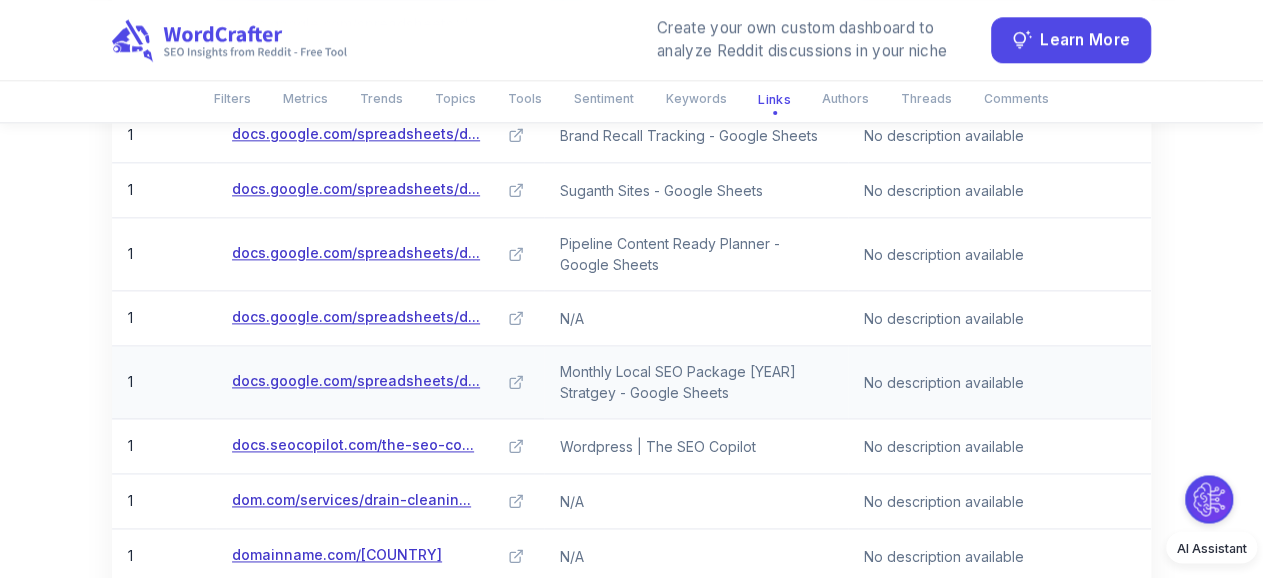 click on "docs.google.com/spreadsheets/d..." at bounding box center [356, 381] 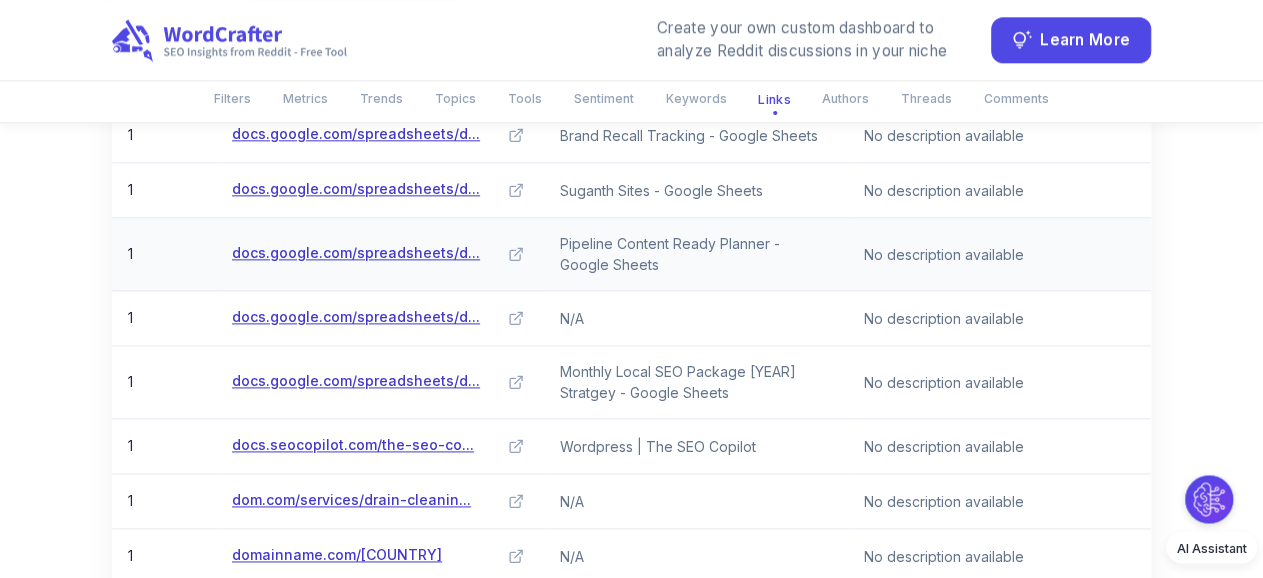 scroll, scrollTop: 8912, scrollLeft: 0, axis: vertical 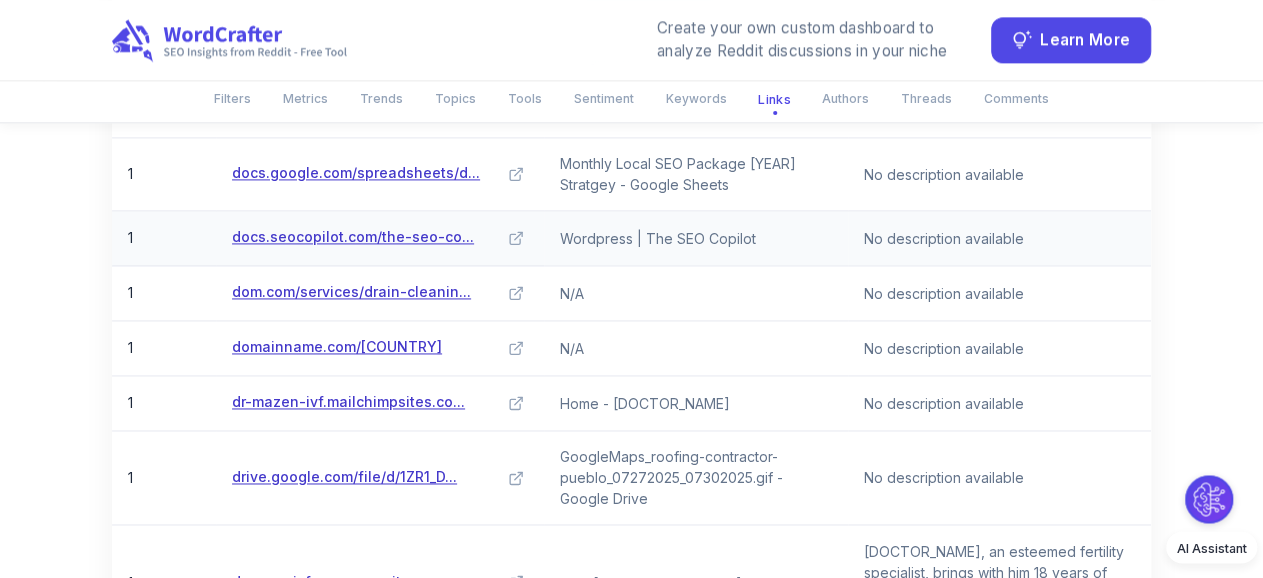 click on "docs.seocopilot.com/the-seo-co..." at bounding box center [353, 237] 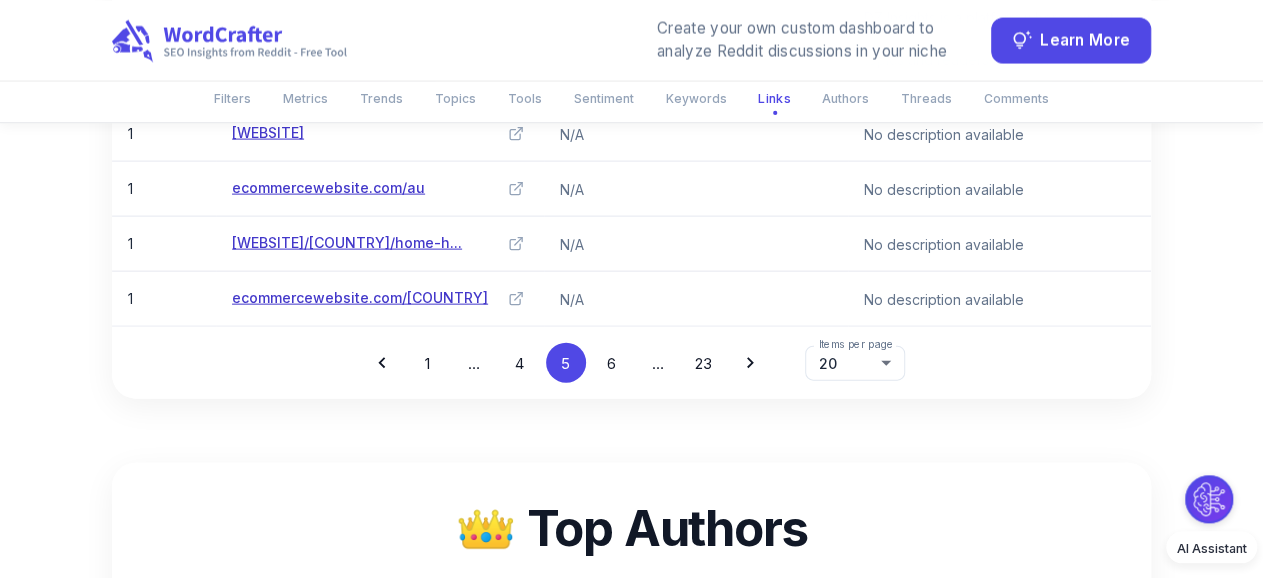 scroll, scrollTop: 9744, scrollLeft: 0, axis: vertical 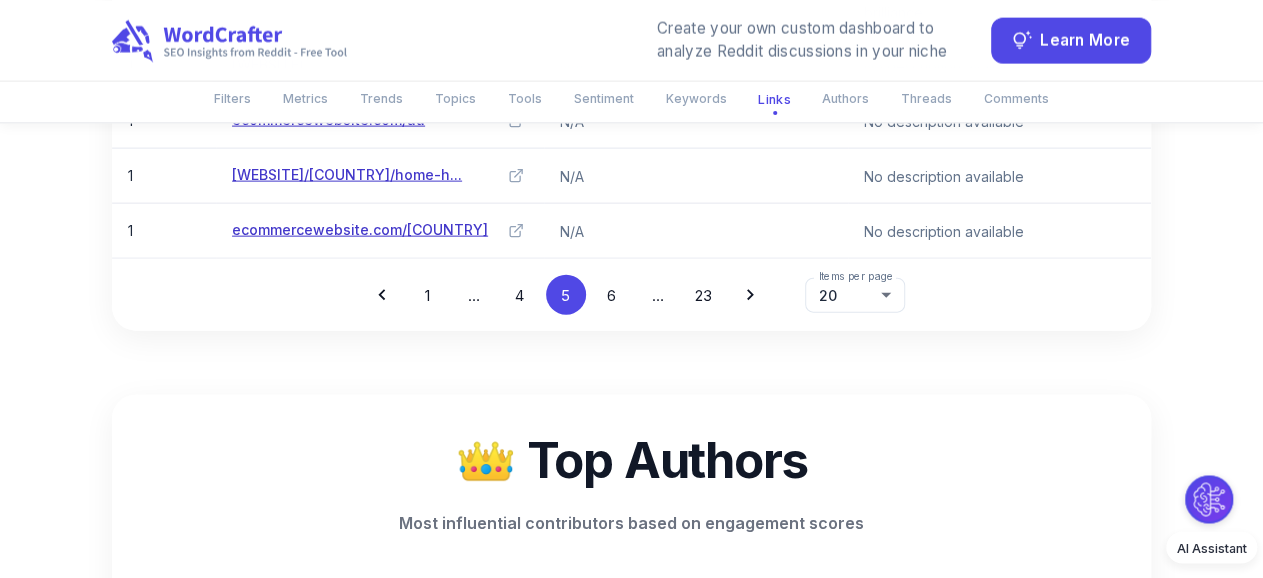 click on "6" at bounding box center [612, 294] 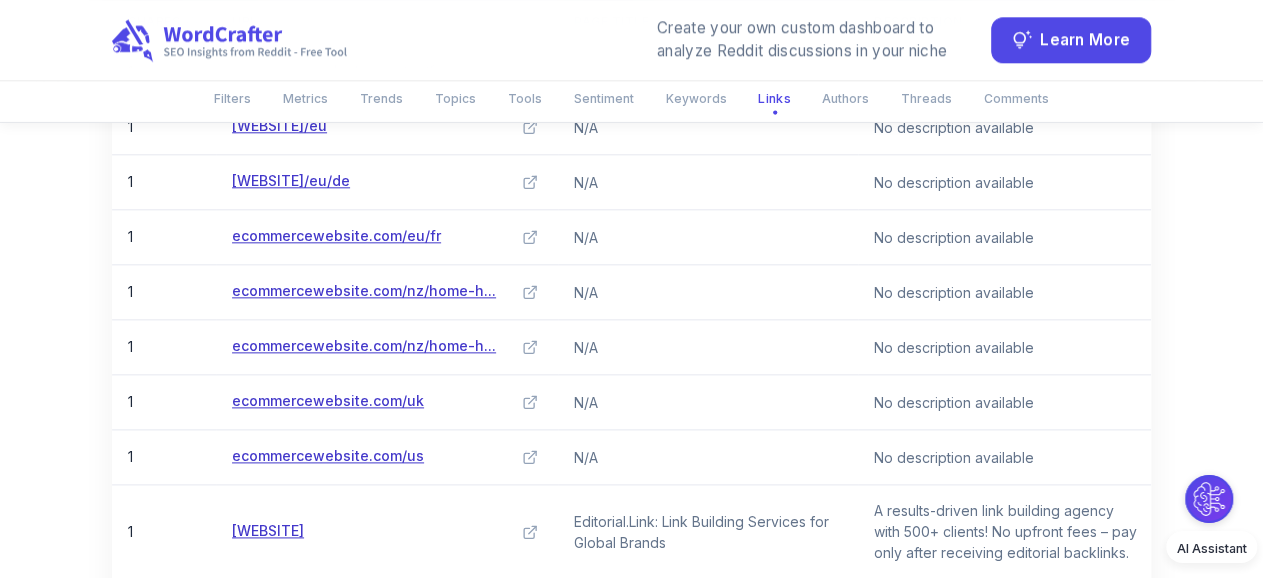 scroll, scrollTop: 8704, scrollLeft: 0, axis: vertical 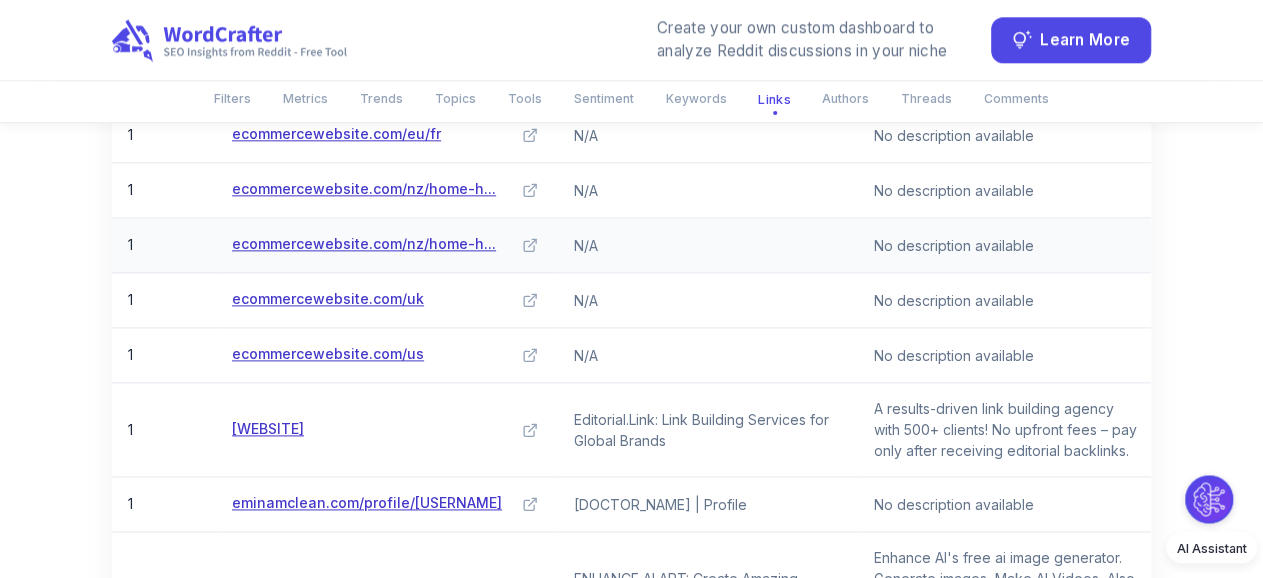 click on "ecommercewebsite.com/nz/home-h..." at bounding box center [364, 244] 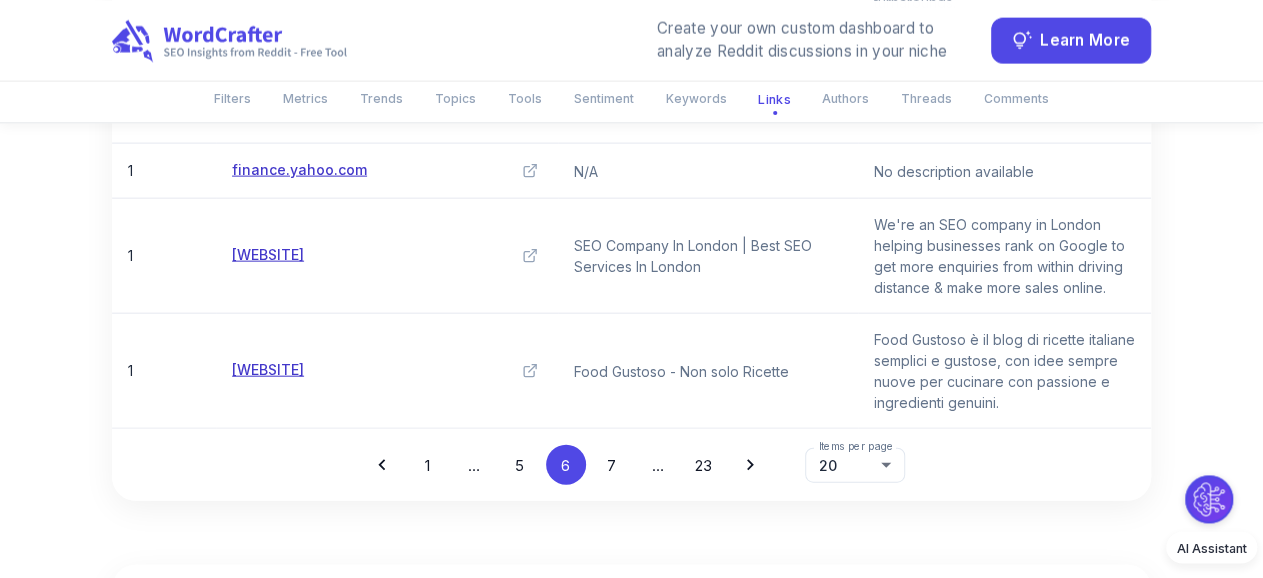 scroll, scrollTop: 9848, scrollLeft: 0, axis: vertical 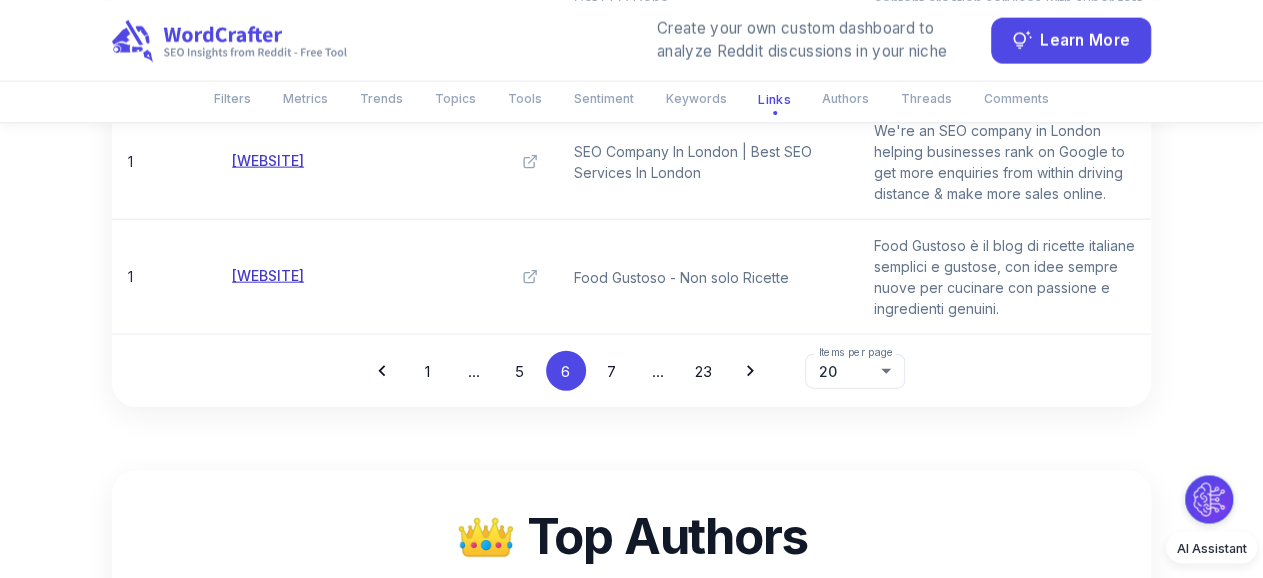 click on "7" at bounding box center (612, 370) 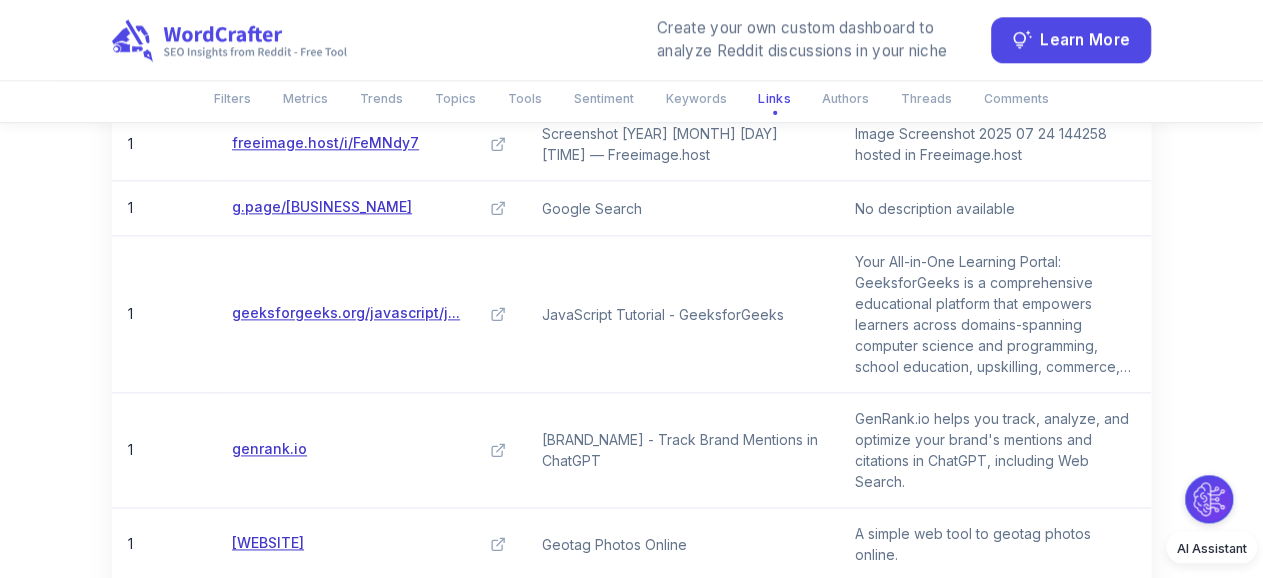 scroll, scrollTop: 8704, scrollLeft: 0, axis: vertical 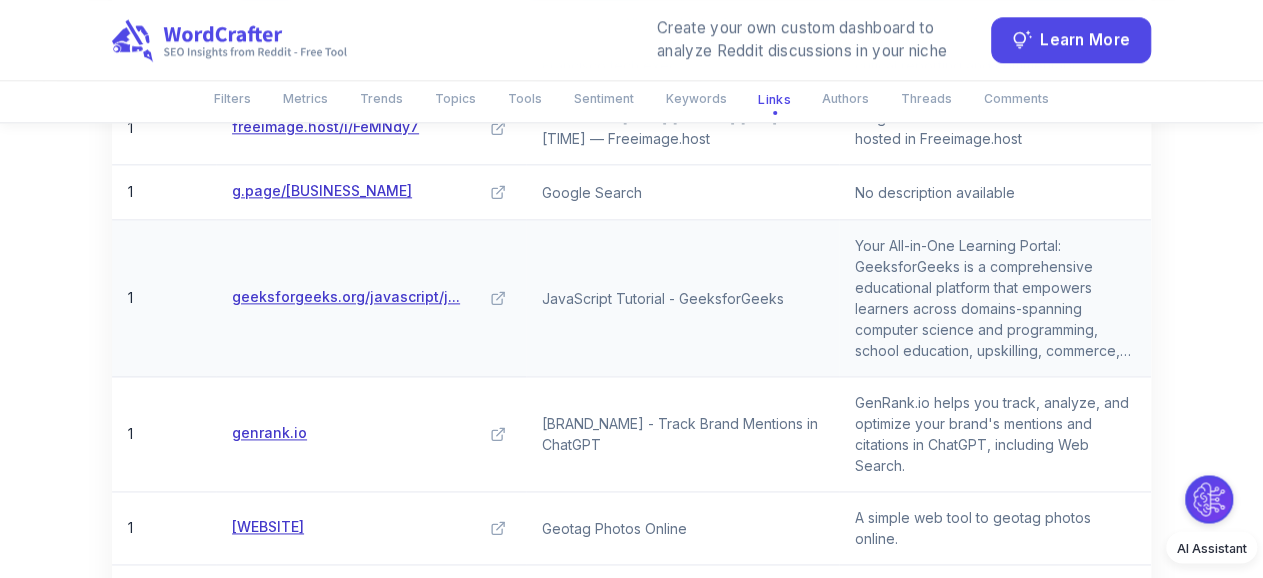 click on "geeksforgeeks.org/javascript/j..." at bounding box center (346, 297) 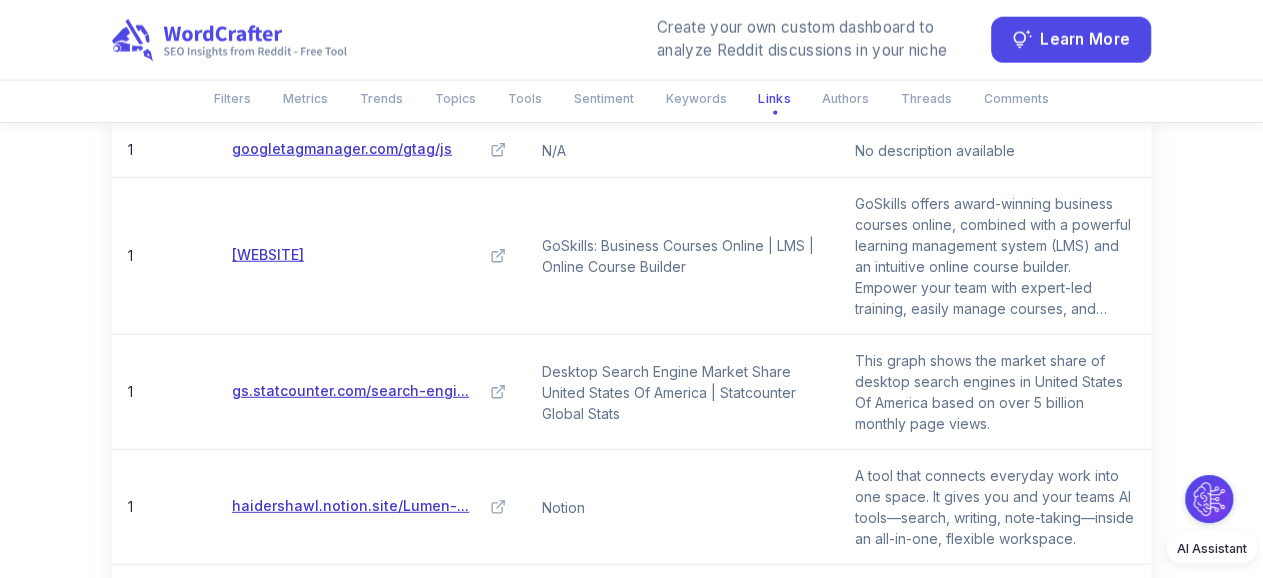 scroll, scrollTop: 10160, scrollLeft: 0, axis: vertical 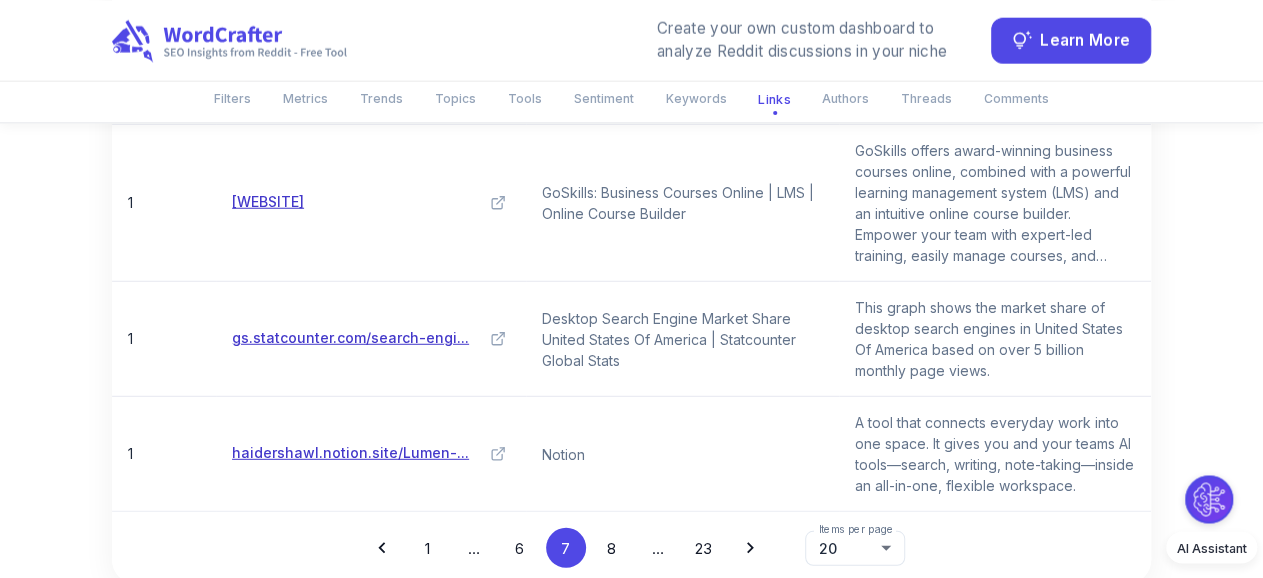 click on "8" at bounding box center [612, 547] 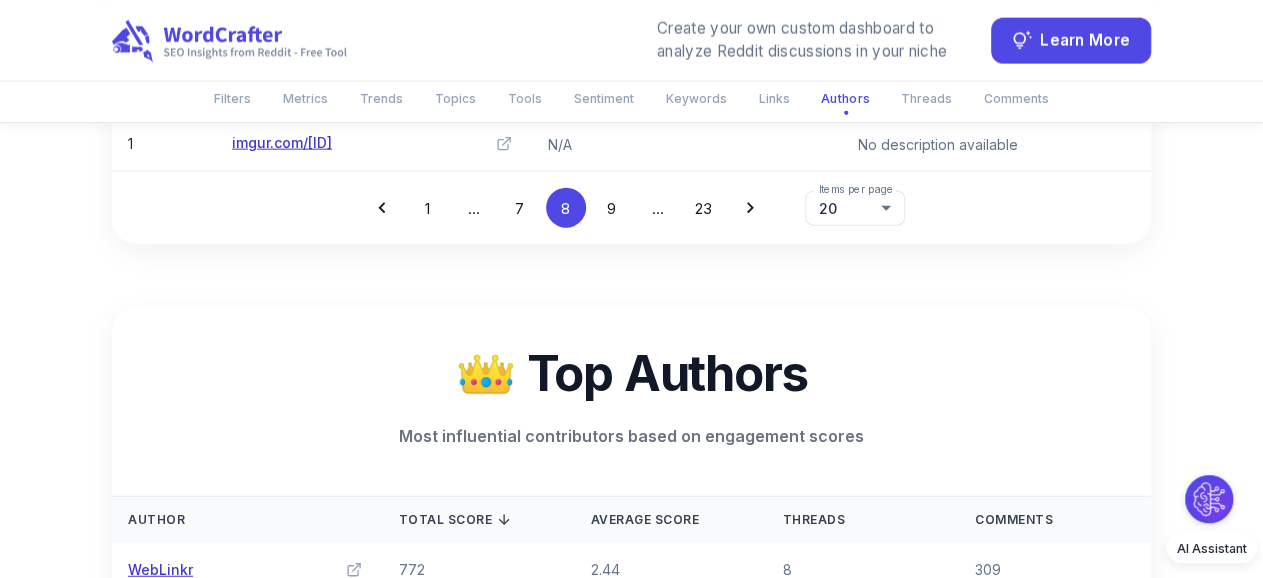 scroll, scrollTop: 9848, scrollLeft: 0, axis: vertical 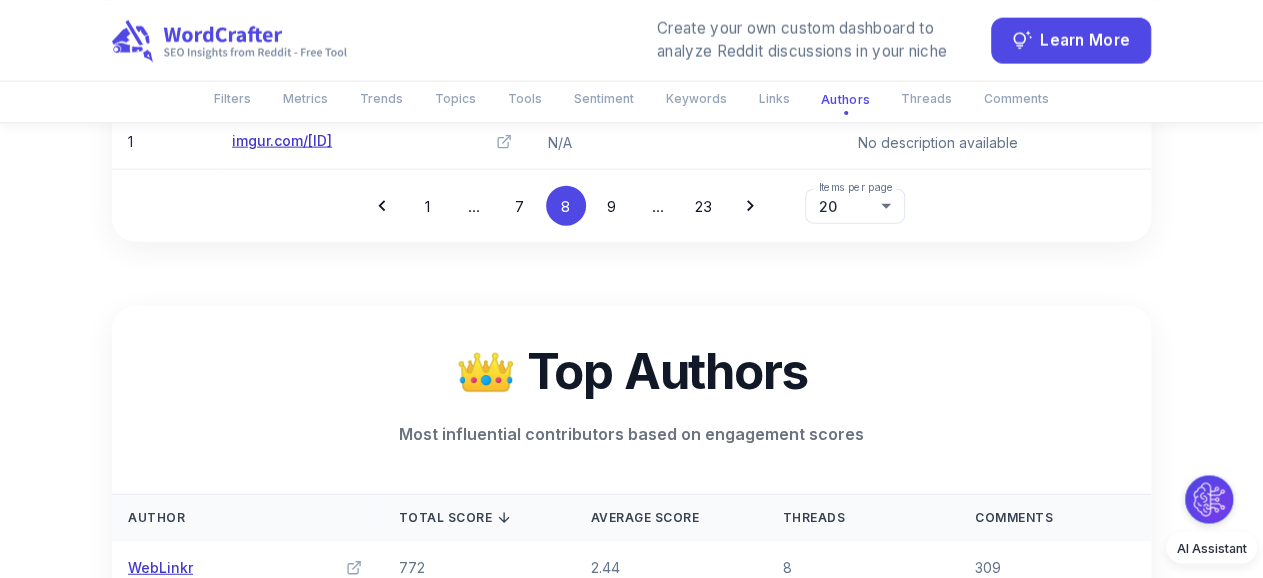click on "23" at bounding box center [704, 205] 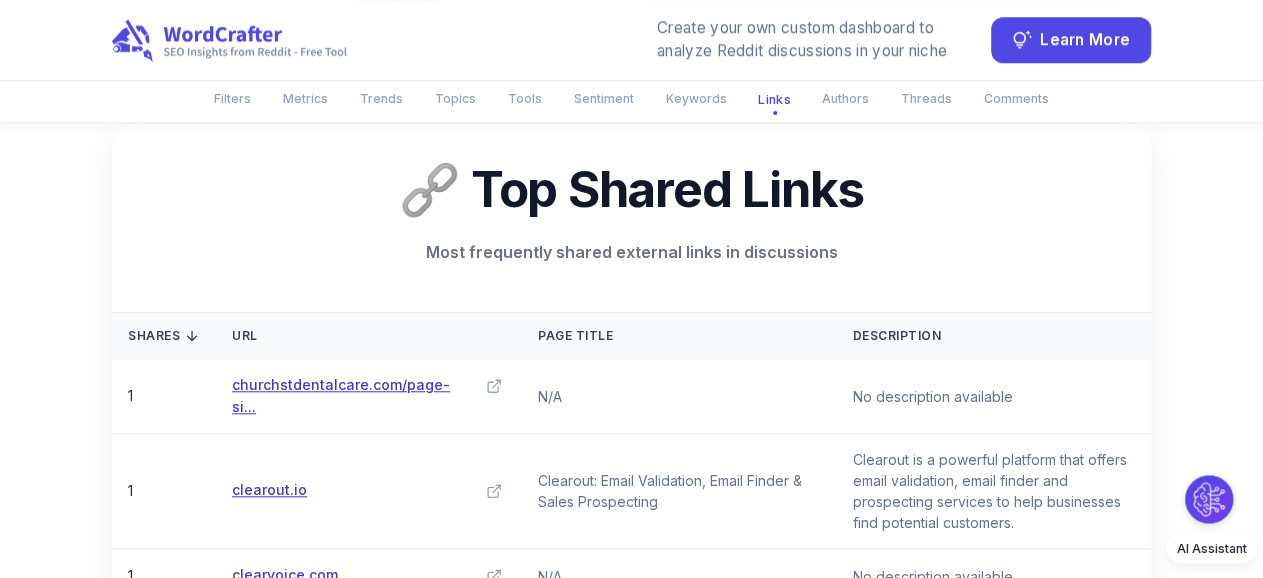 scroll, scrollTop: 8704, scrollLeft: 0, axis: vertical 